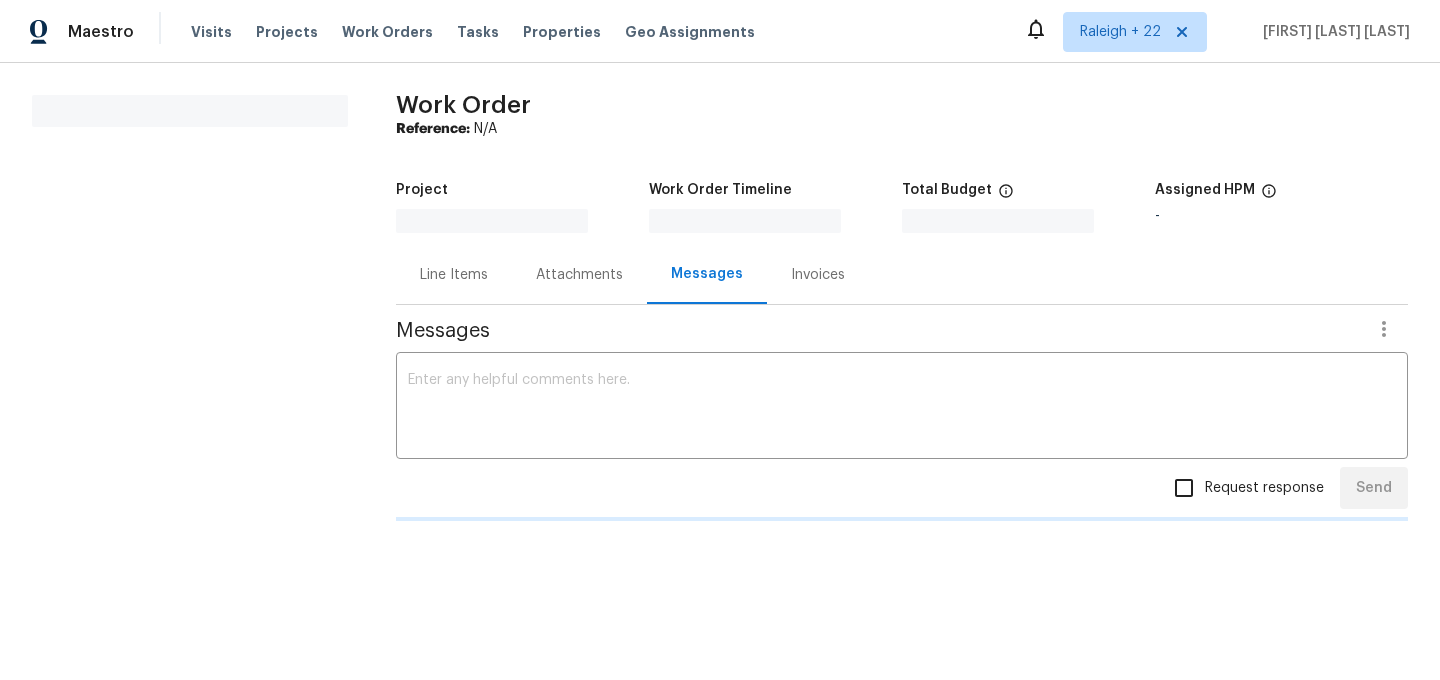 scroll, scrollTop: 0, scrollLeft: 0, axis: both 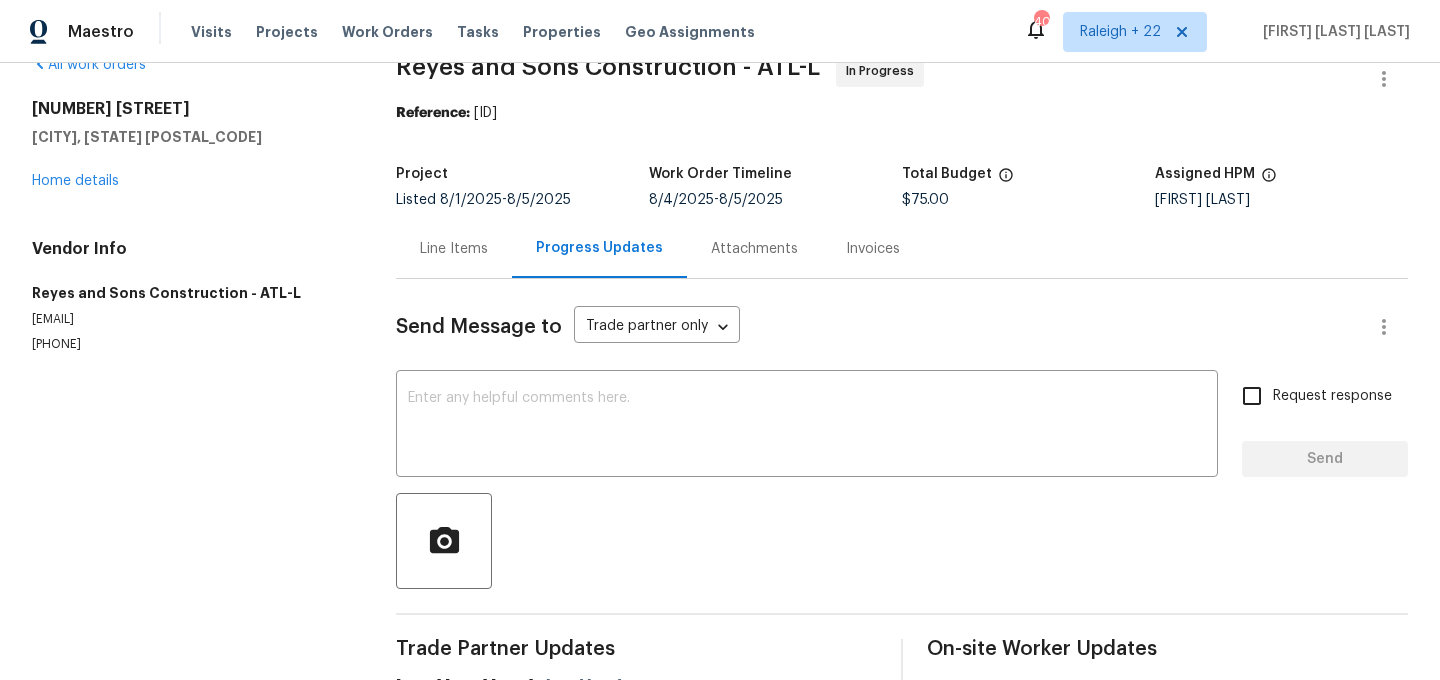 click on "Line Items" at bounding box center [454, 249] 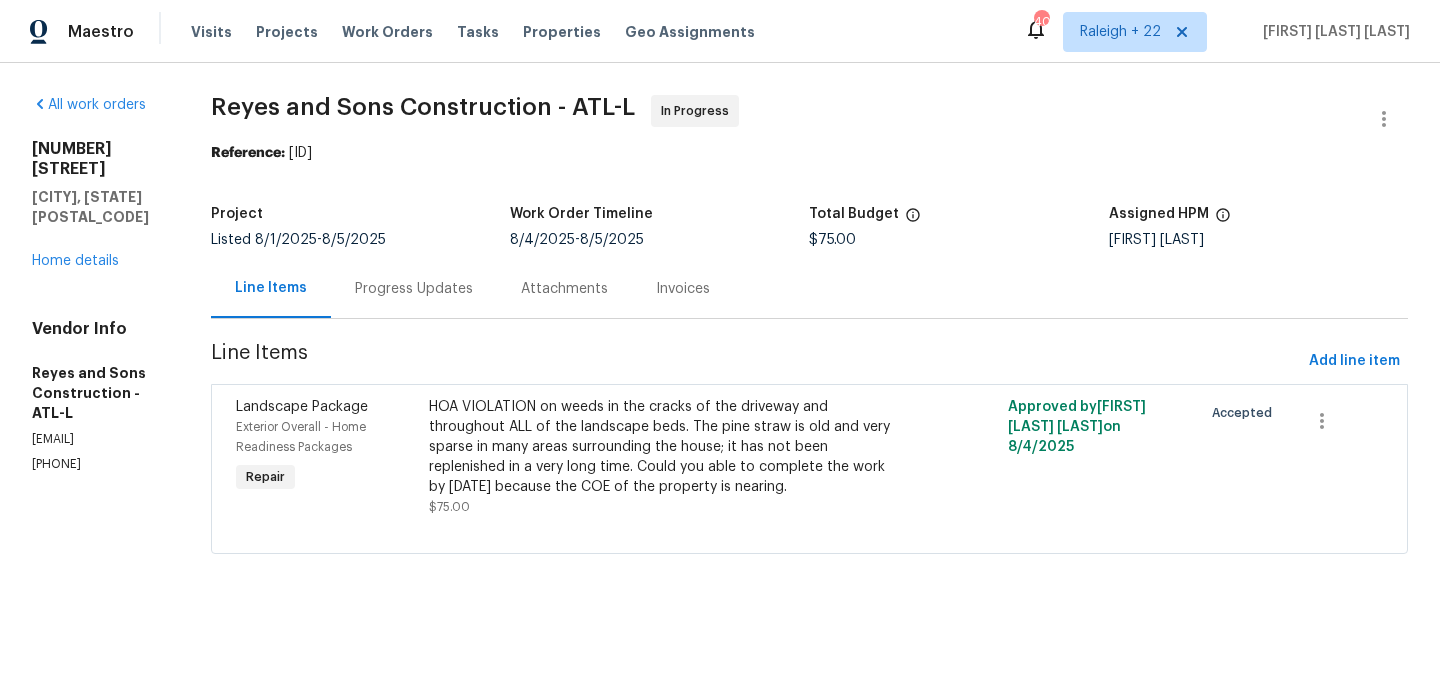 click on "Progress Updates" at bounding box center [414, 289] 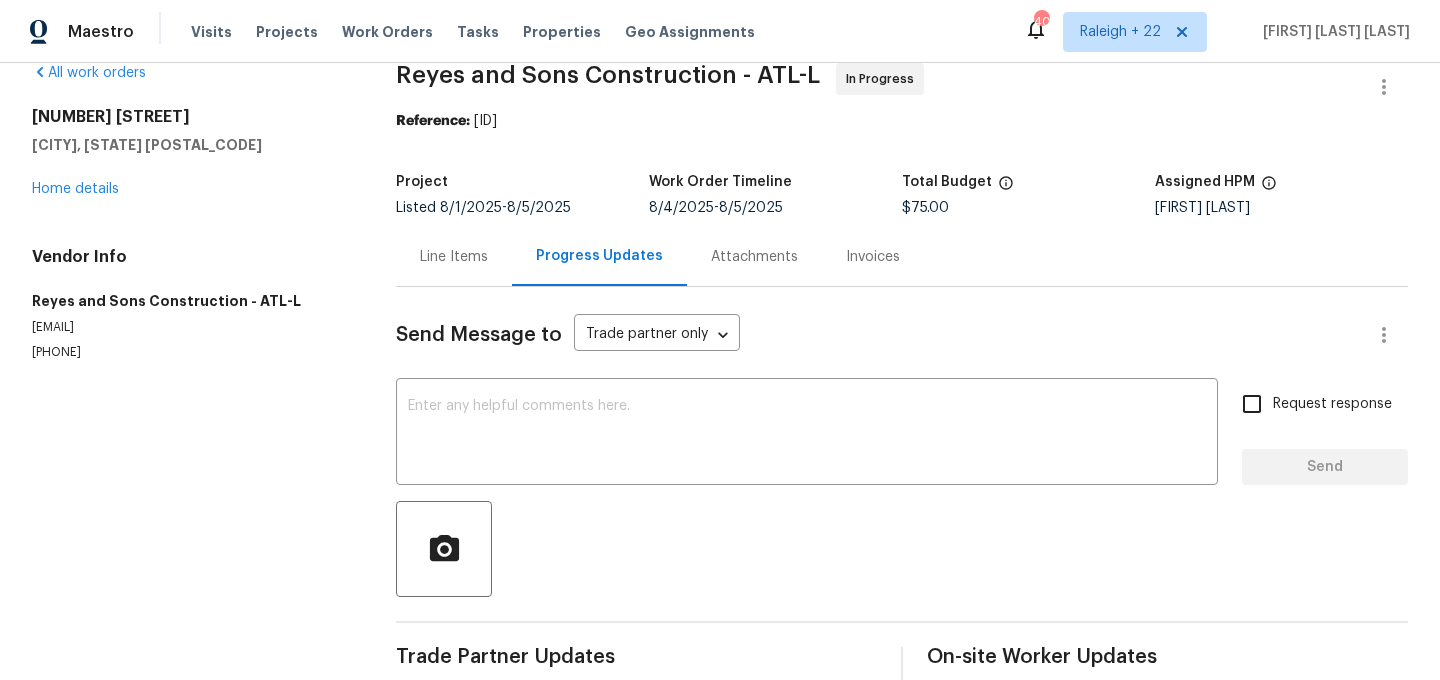 scroll, scrollTop: 0, scrollLeft: 0, axis: both 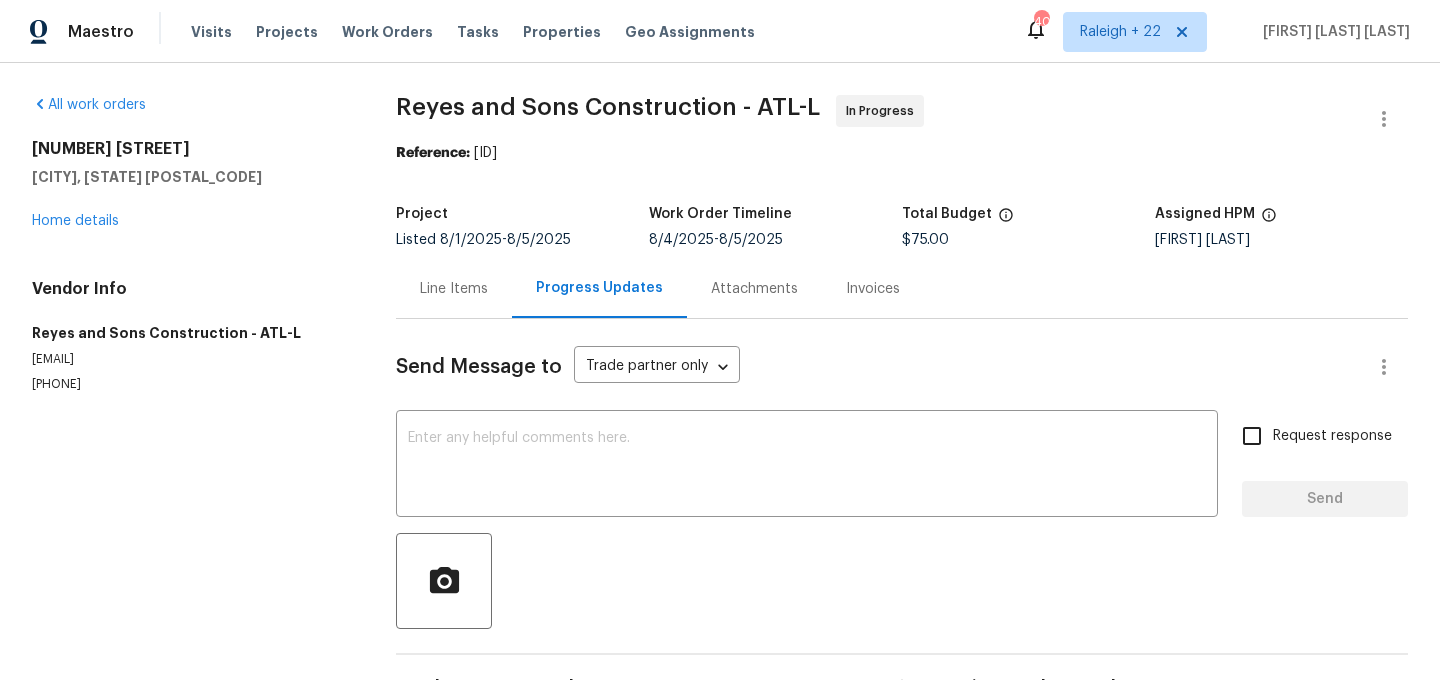 click on "Line Items" at bounding box center [454, 288] 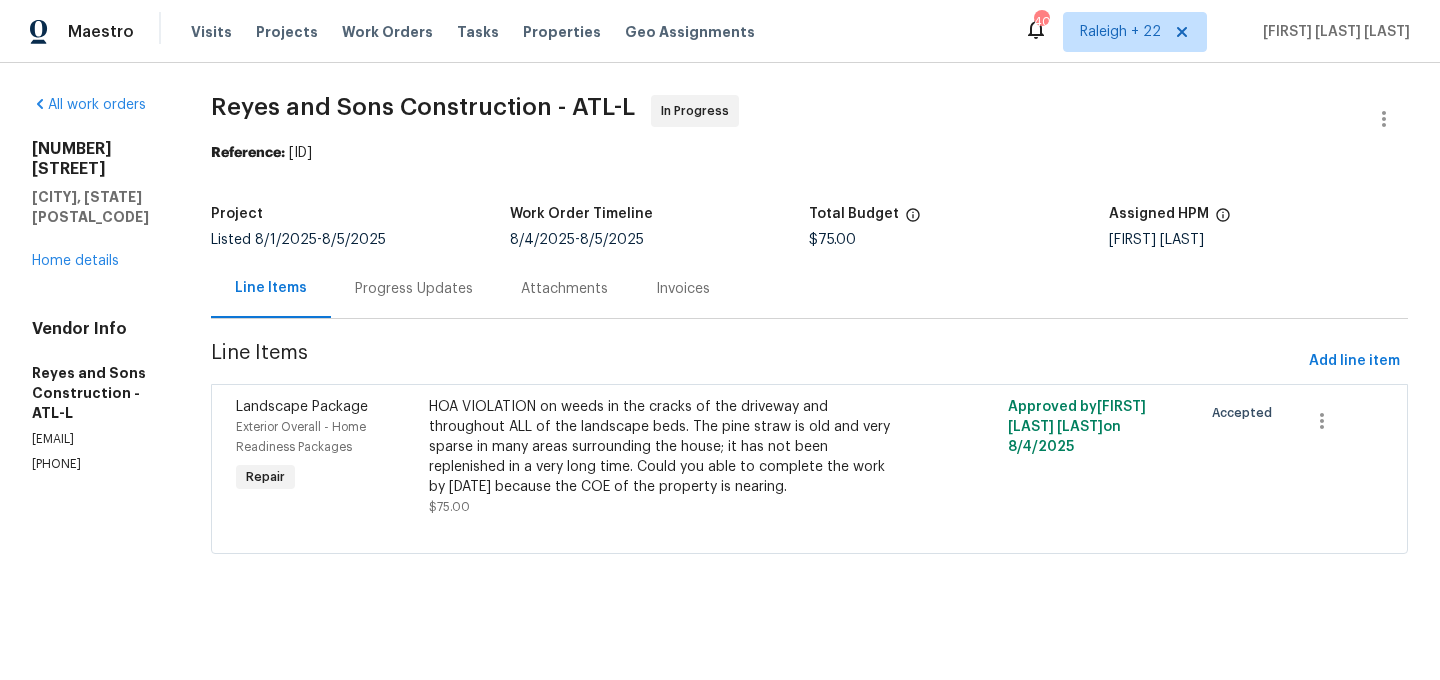 click on "HOA VIOLATION on weeds in the cracks of the driveway and throughout ALL of the landscape beds.  The pine straw is old and very sparse in many areas surrounding the house; it has not been replenished in a very long time.  Could you able to complete the work by 08/04/2025 because the COE of the property is nearing." at bounding box center [664, 447] 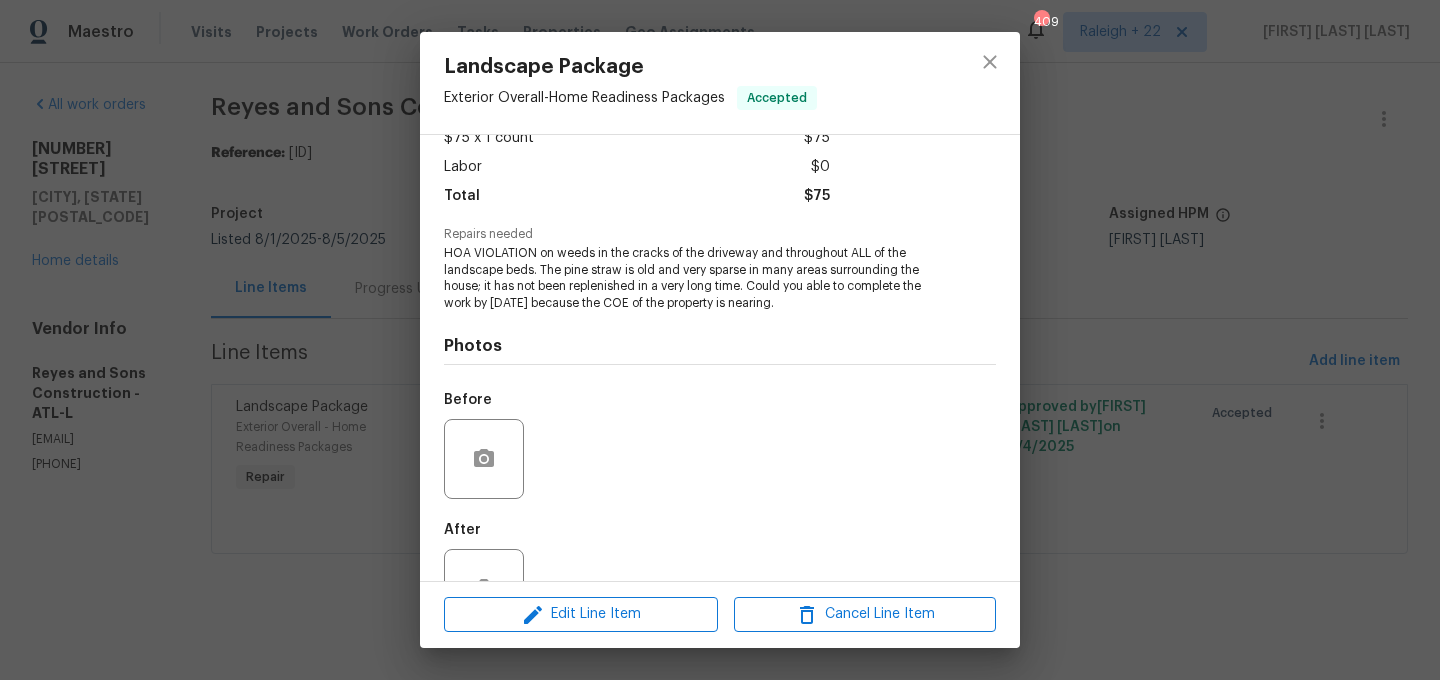 scroll, scrollTop: 191, scrollLeft: 0, axis: vertical 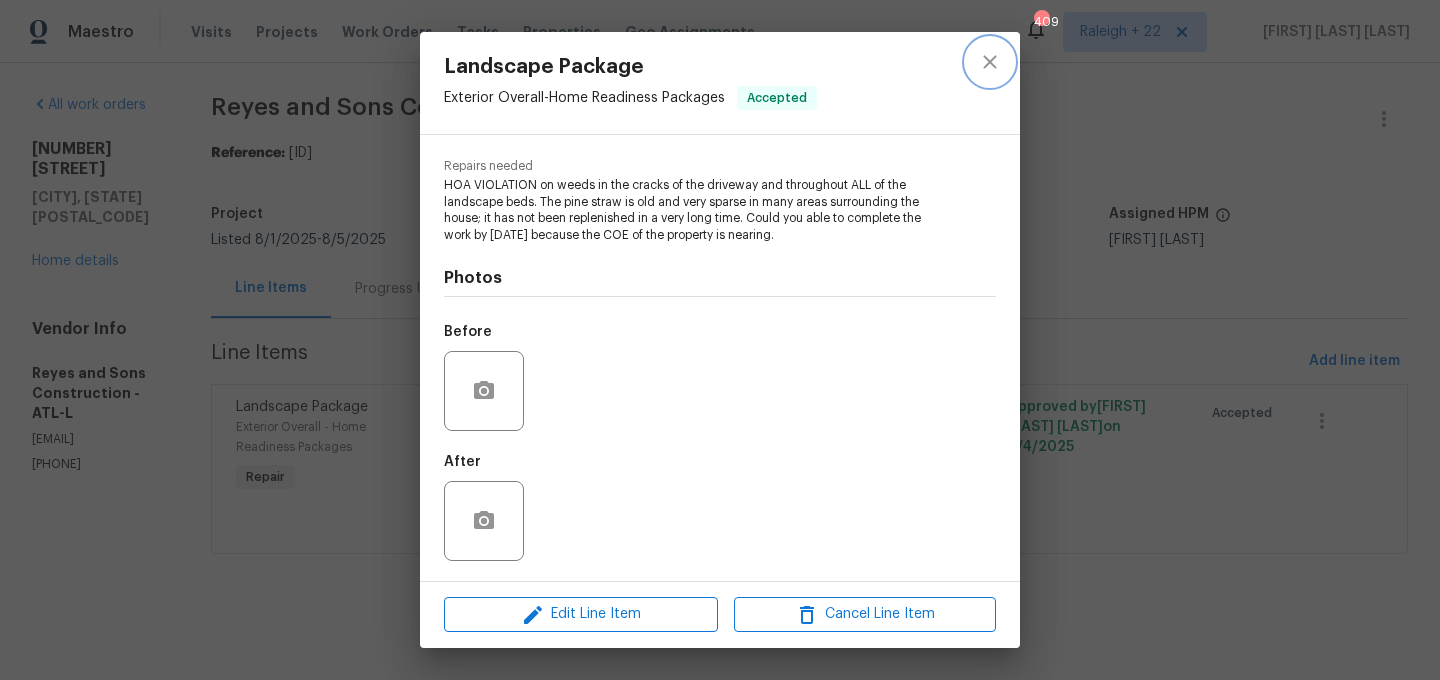 click at bounding box center (990, 62) 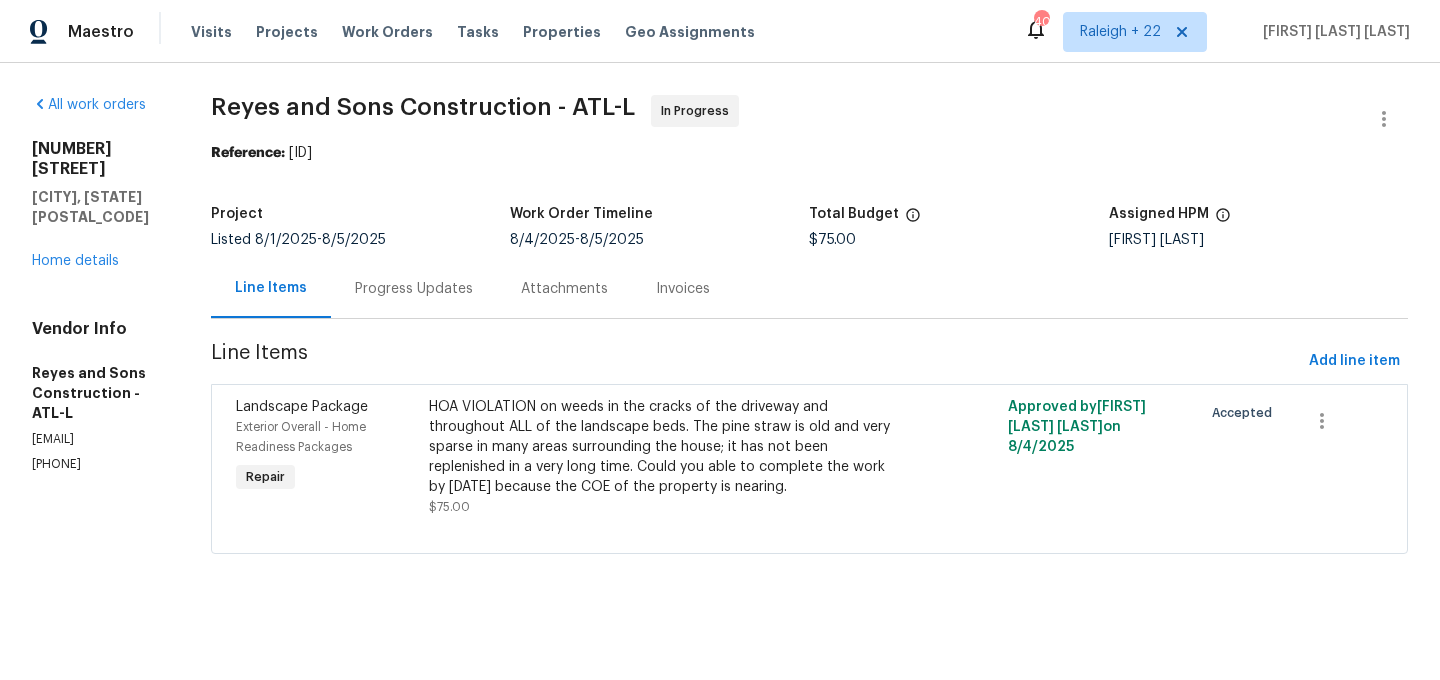 click on "Progress Updates" at bounding box center [414, 288] 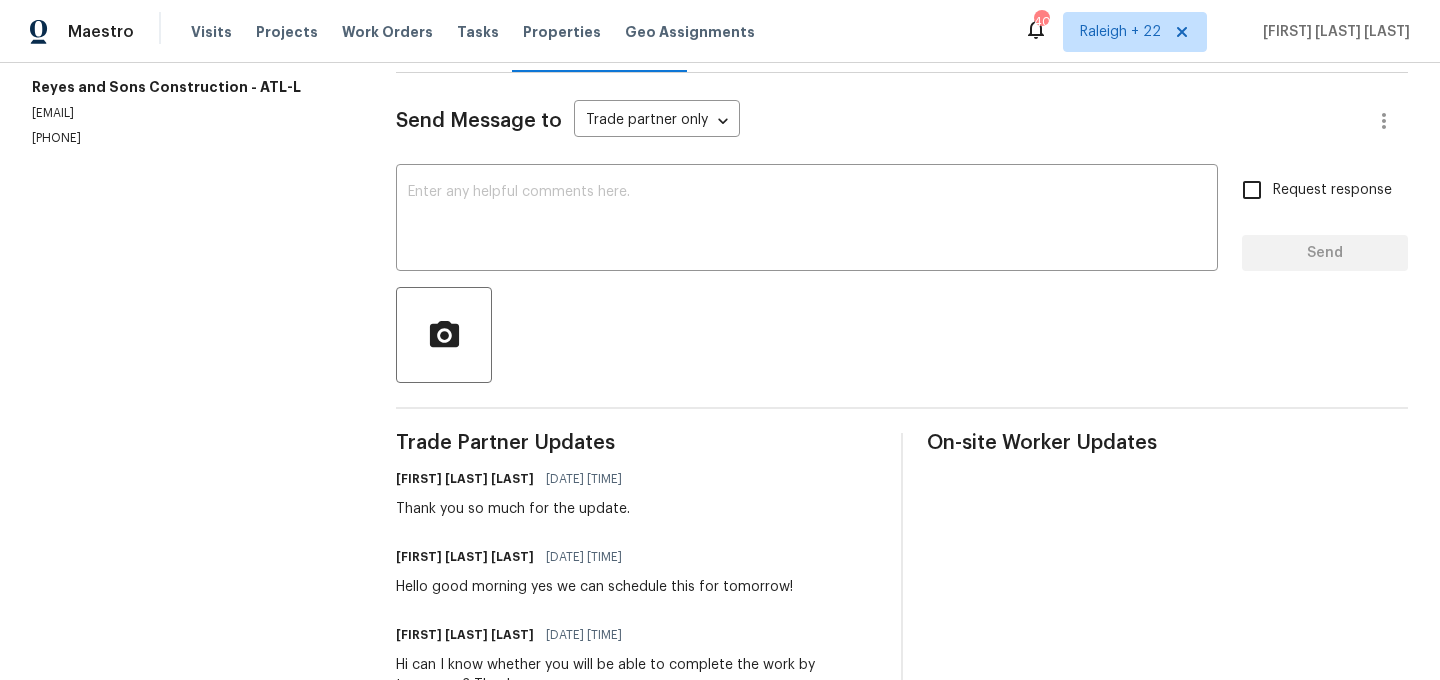 scroll, scrollTop: 236, scrollLeft: 0, axis: vertical 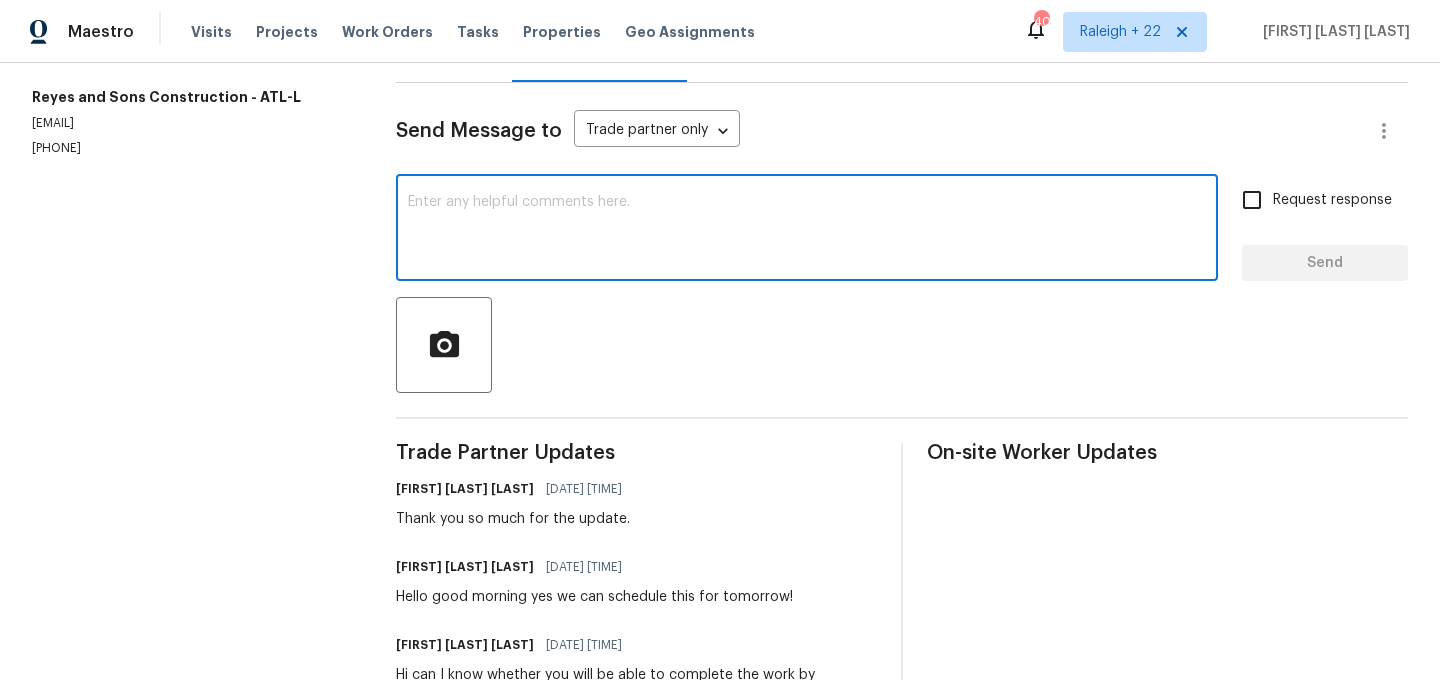 click at bounding box center [807, 230] 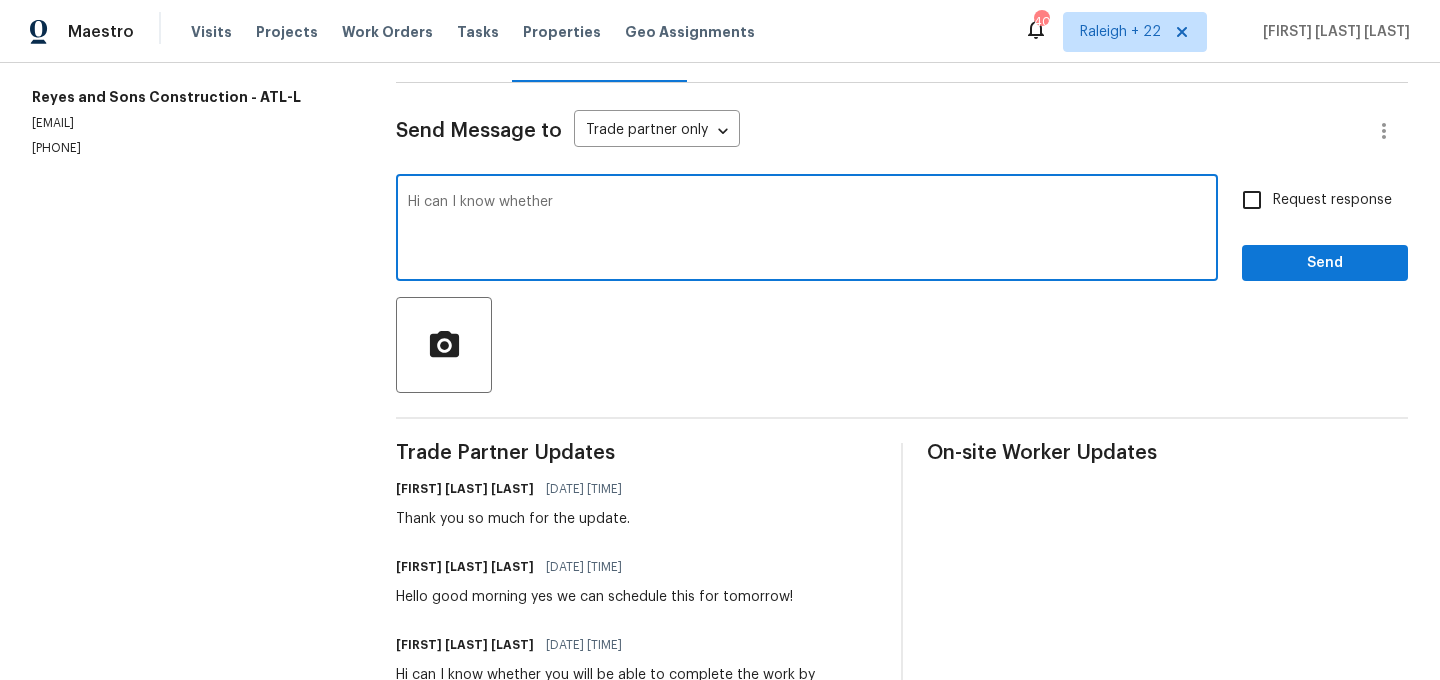 click on "Hi can I know whether" at bounding box center (807, 230) 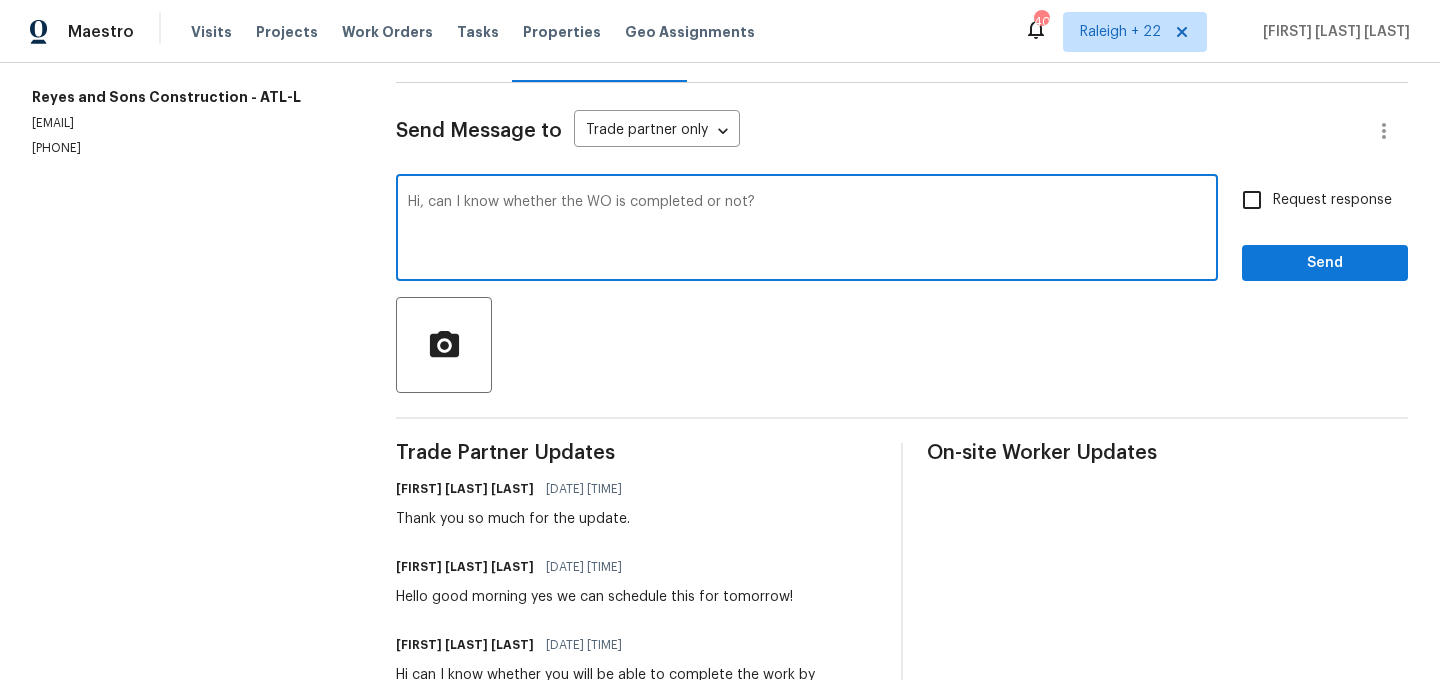 type on "Hi, can I know whether the WO is completed or not?" 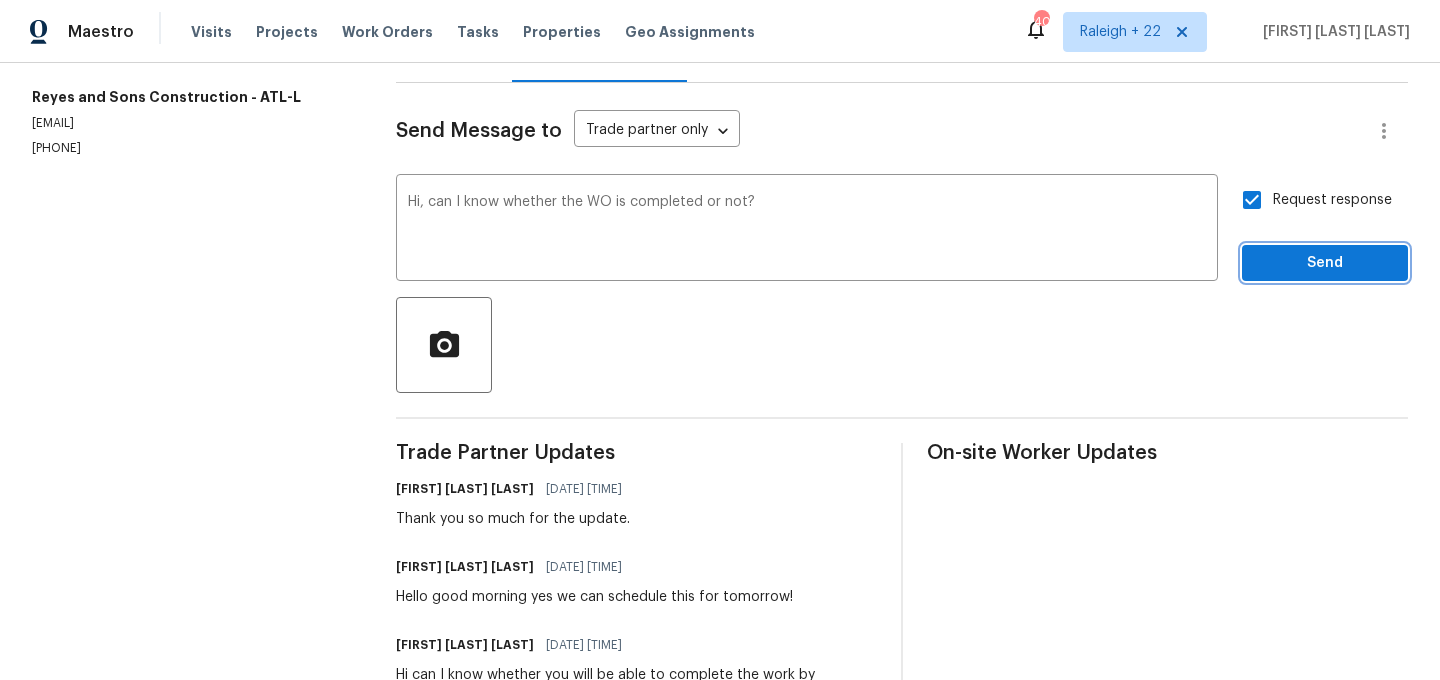 click on "Send" at bounding box center (1325, 263) 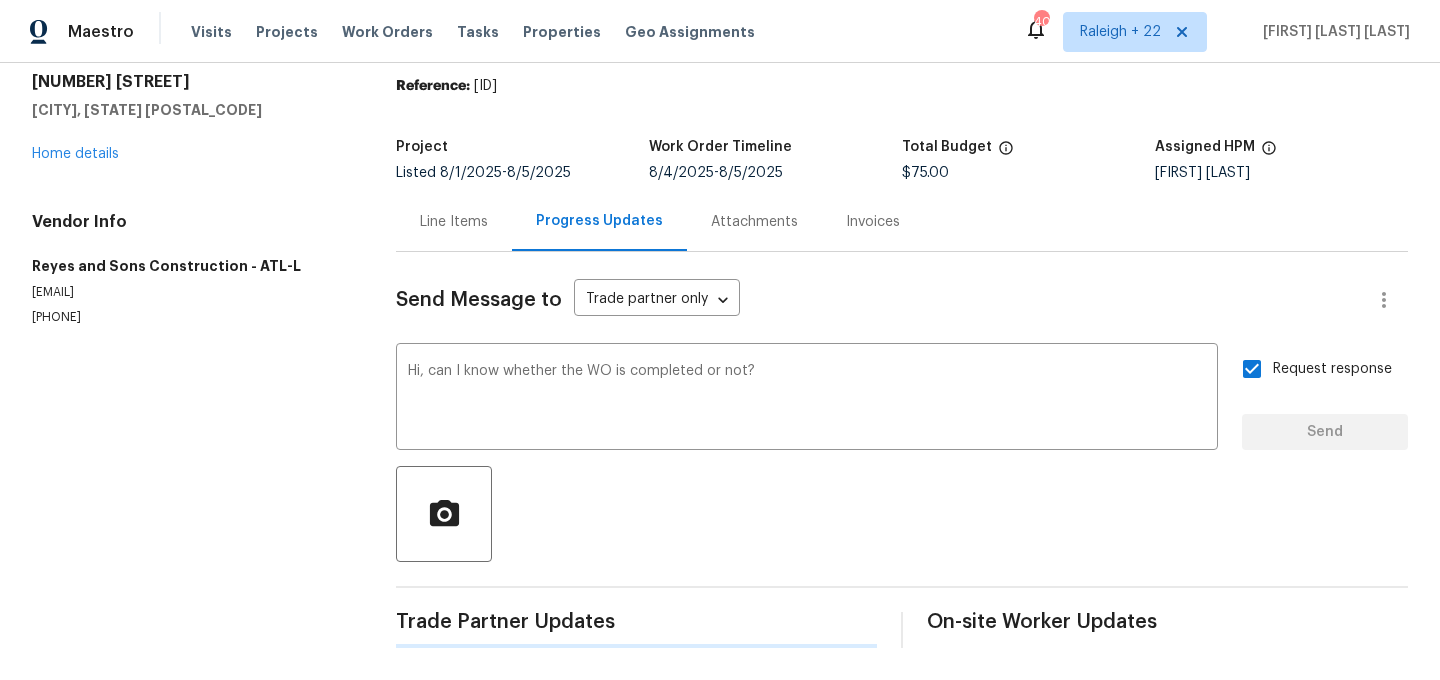 type 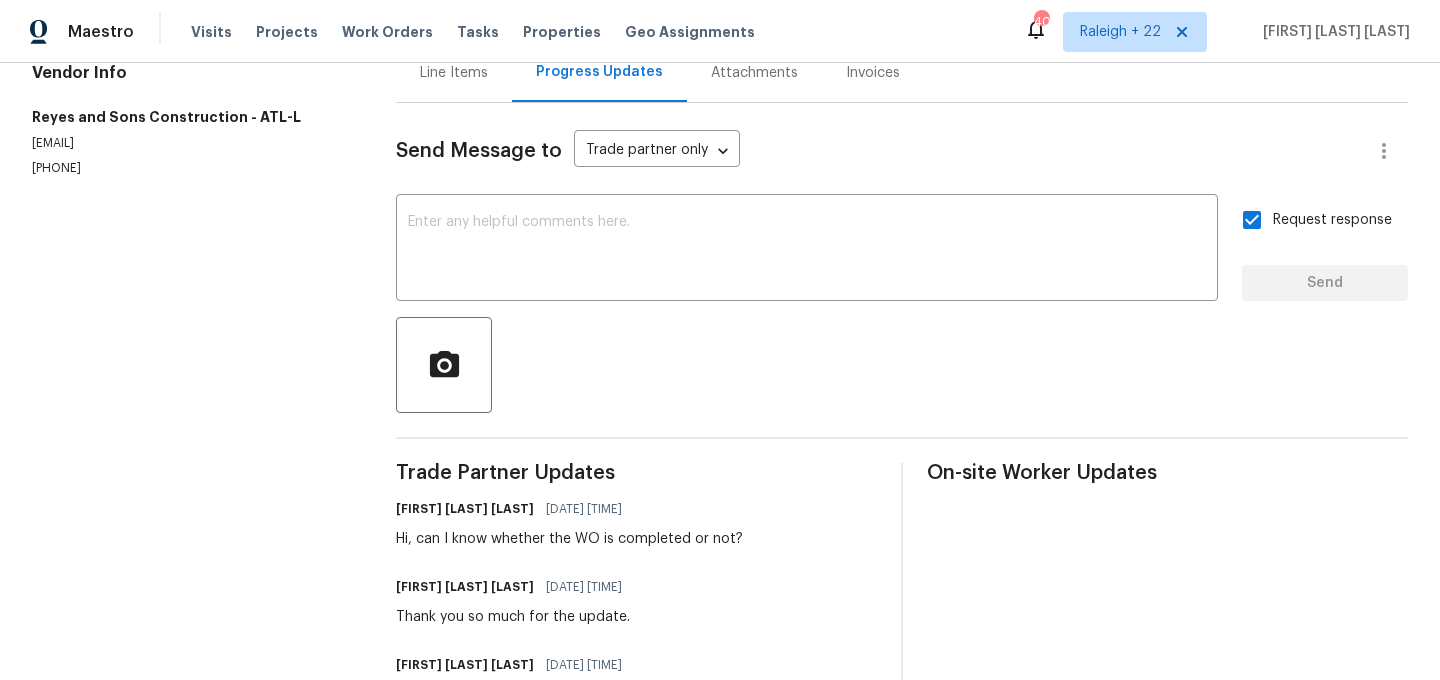 scroll, scrollTop: 108, scrollLeft: 0, axis: vertical 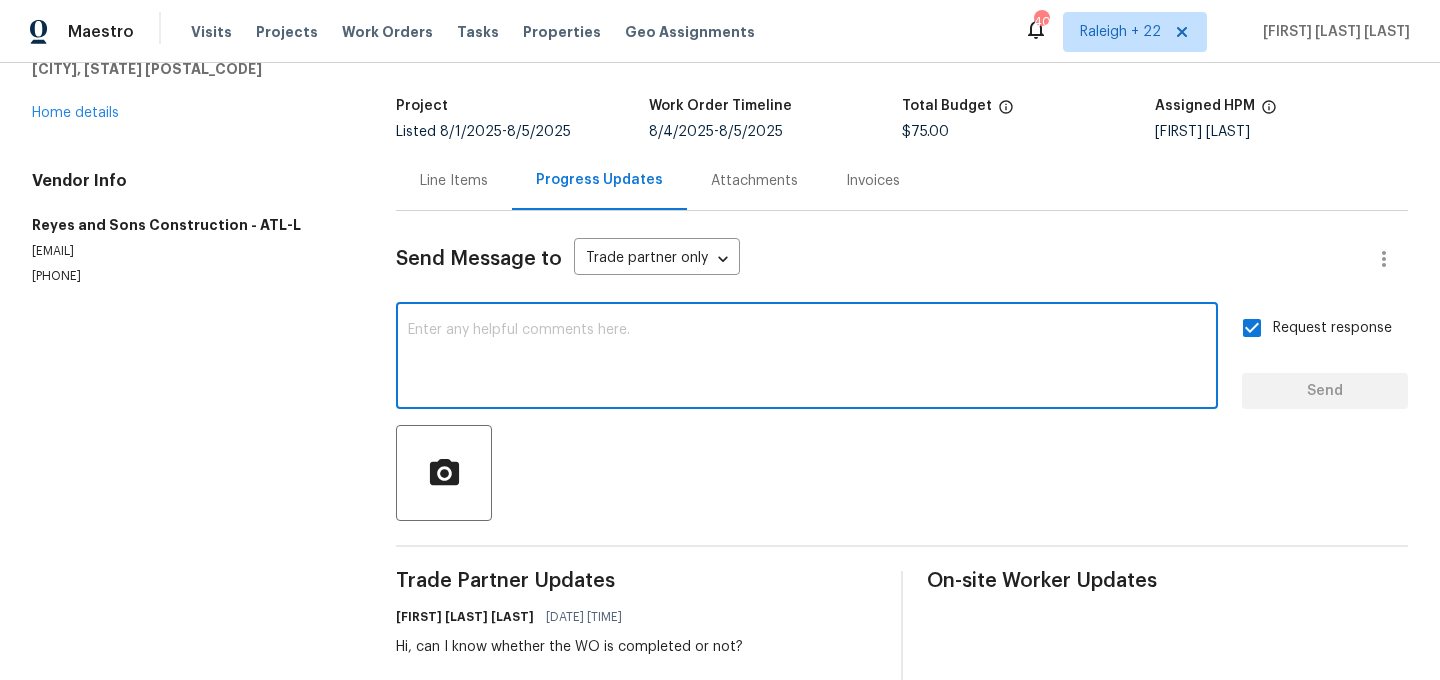 click at bounding box center [807, 358] 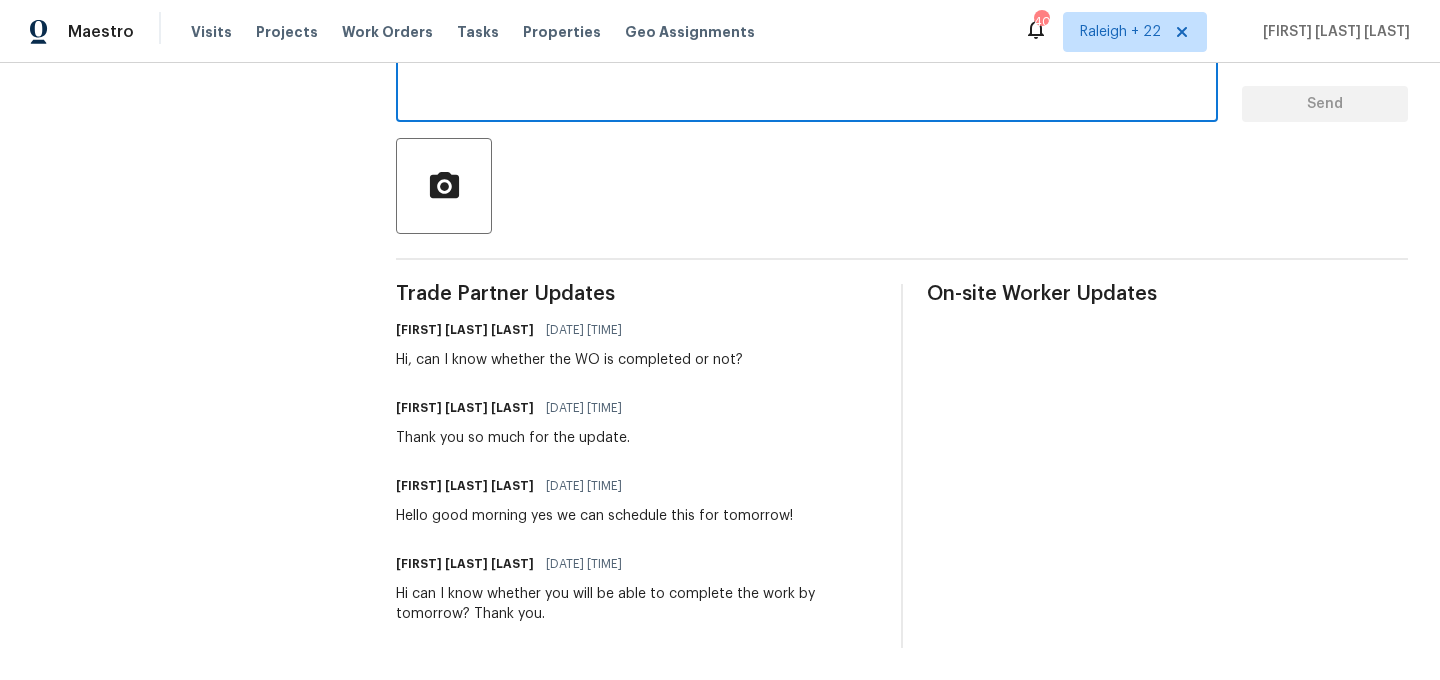 scroll, scrollTop: 0, scrollLeft: 0, axis: both 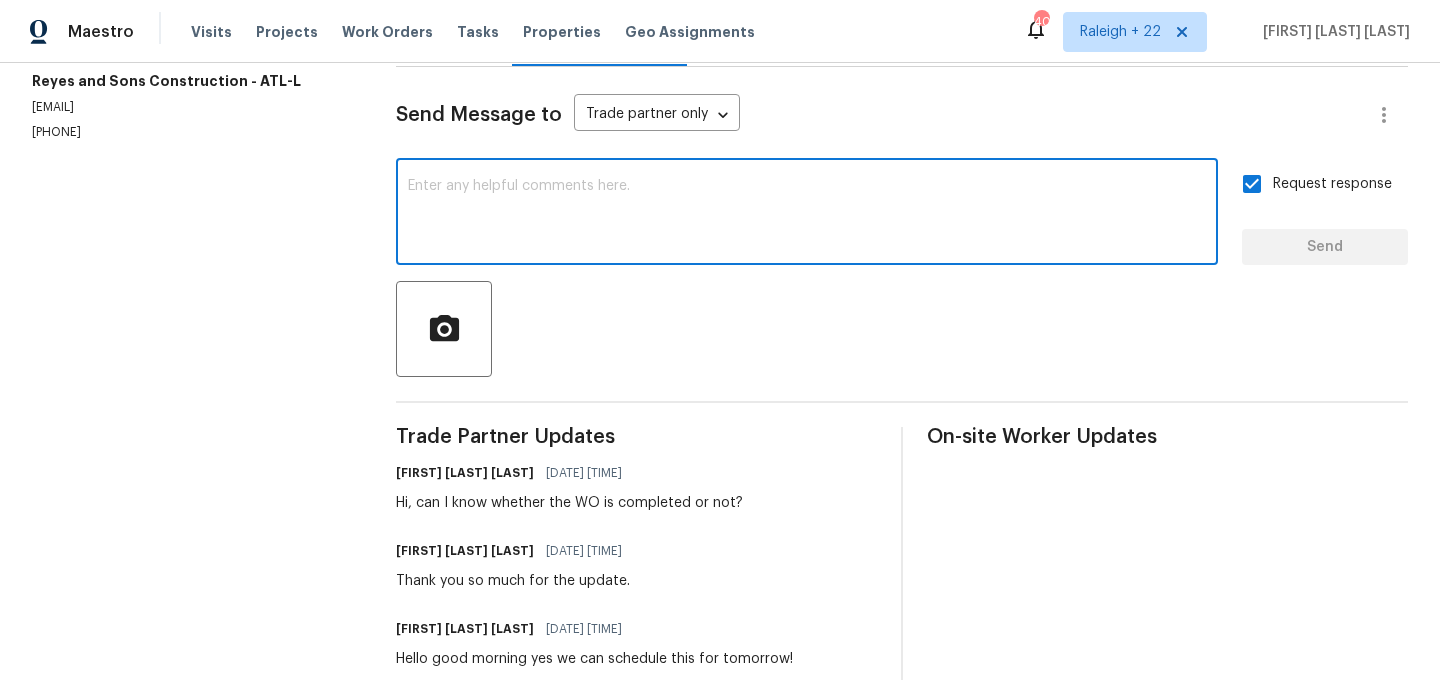 click at bounding box center (807, 214) 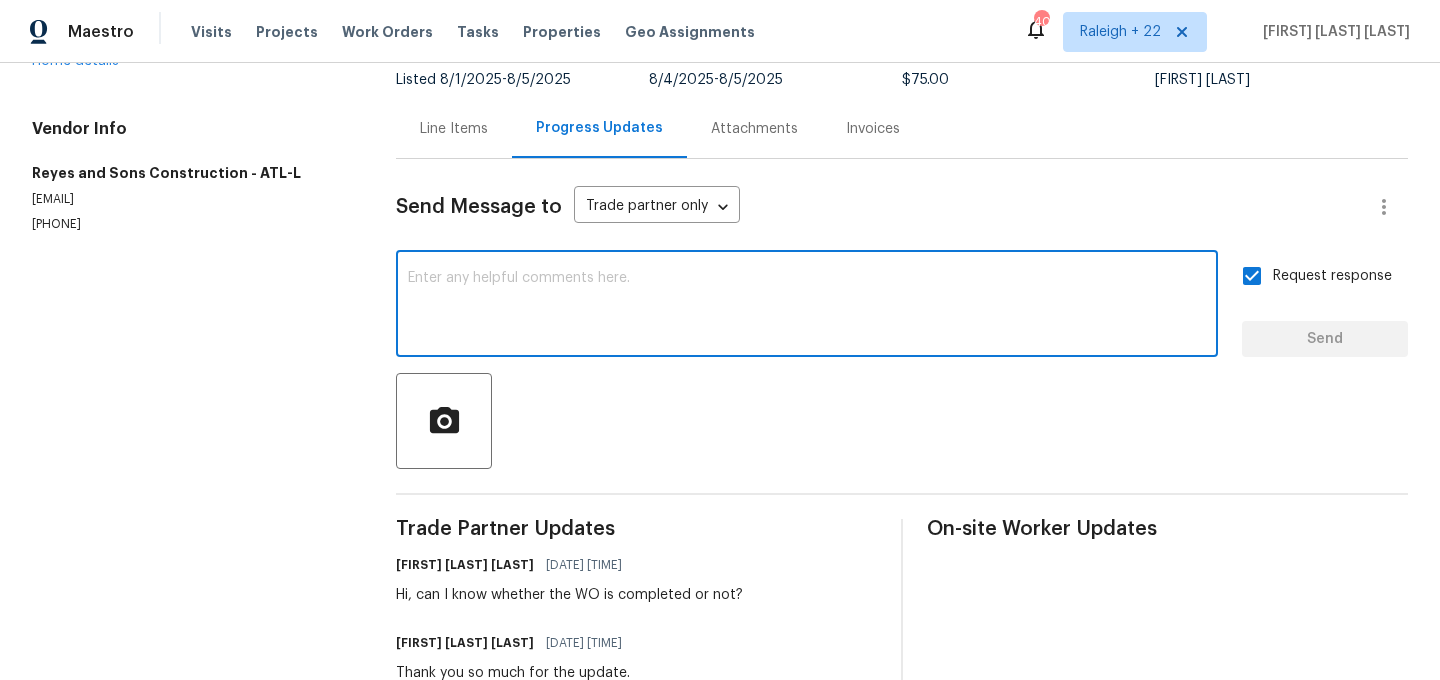 scroll, scrollTop: 184, scrollLeft: 0, axis: vertical 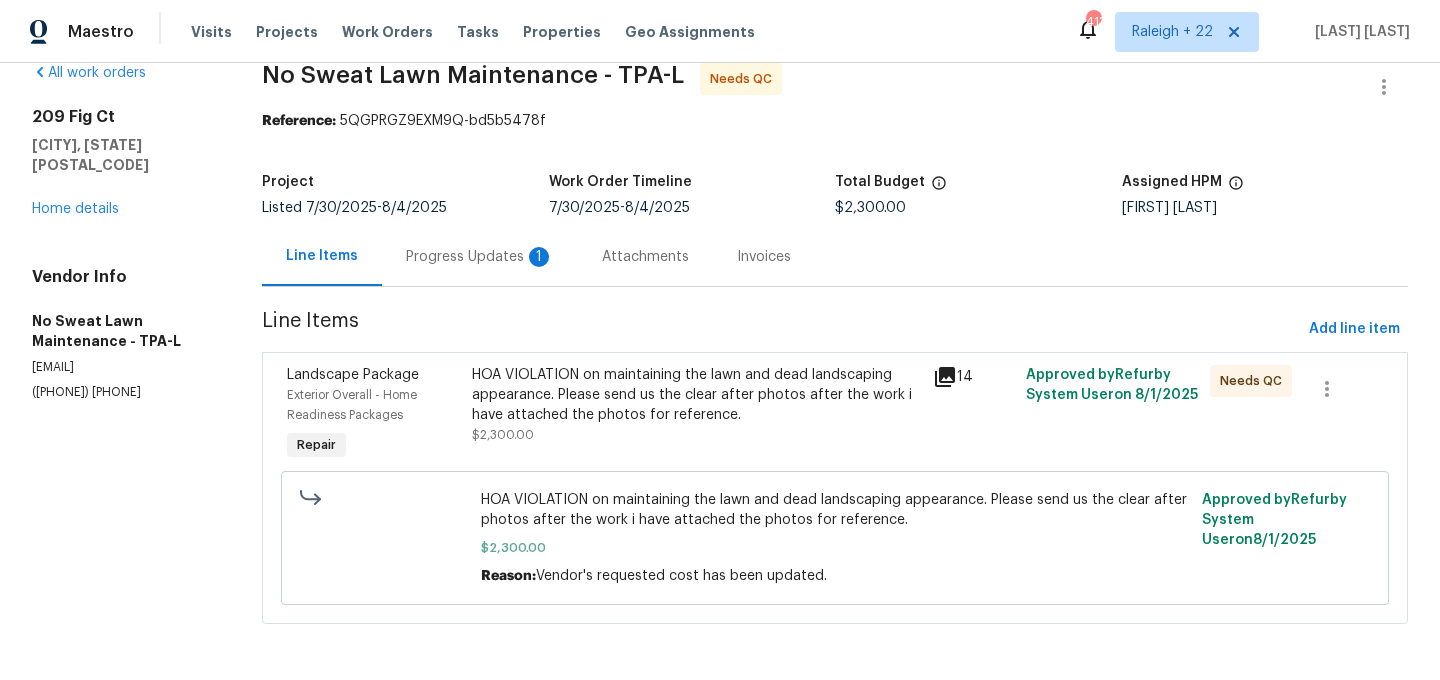 click on "HOA VIOLATION on maintaining the lawn and dead landscaping appearance. Please send us the clear after photos after the work i have attached the photos for reference." at bounding box center (697, 395) 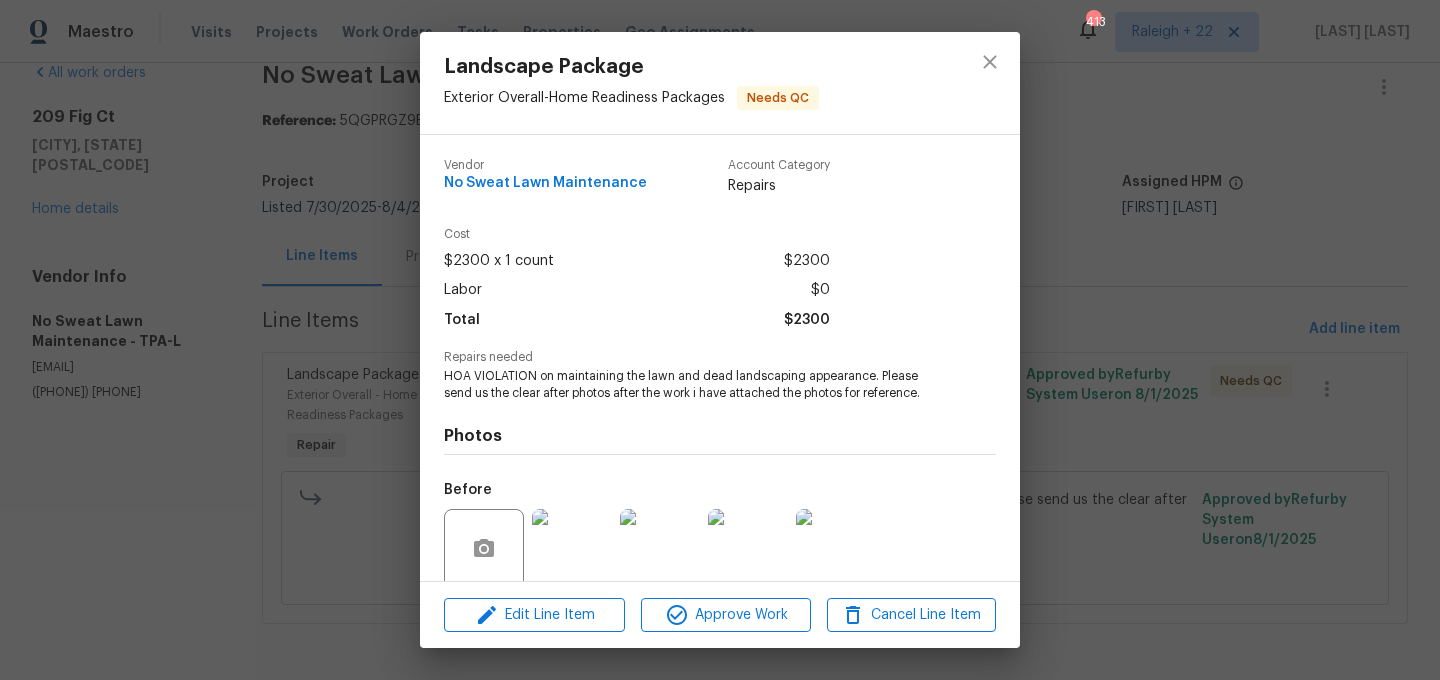 scroll, scrollTop: 157, scrollLeft: 0, axis: vertical 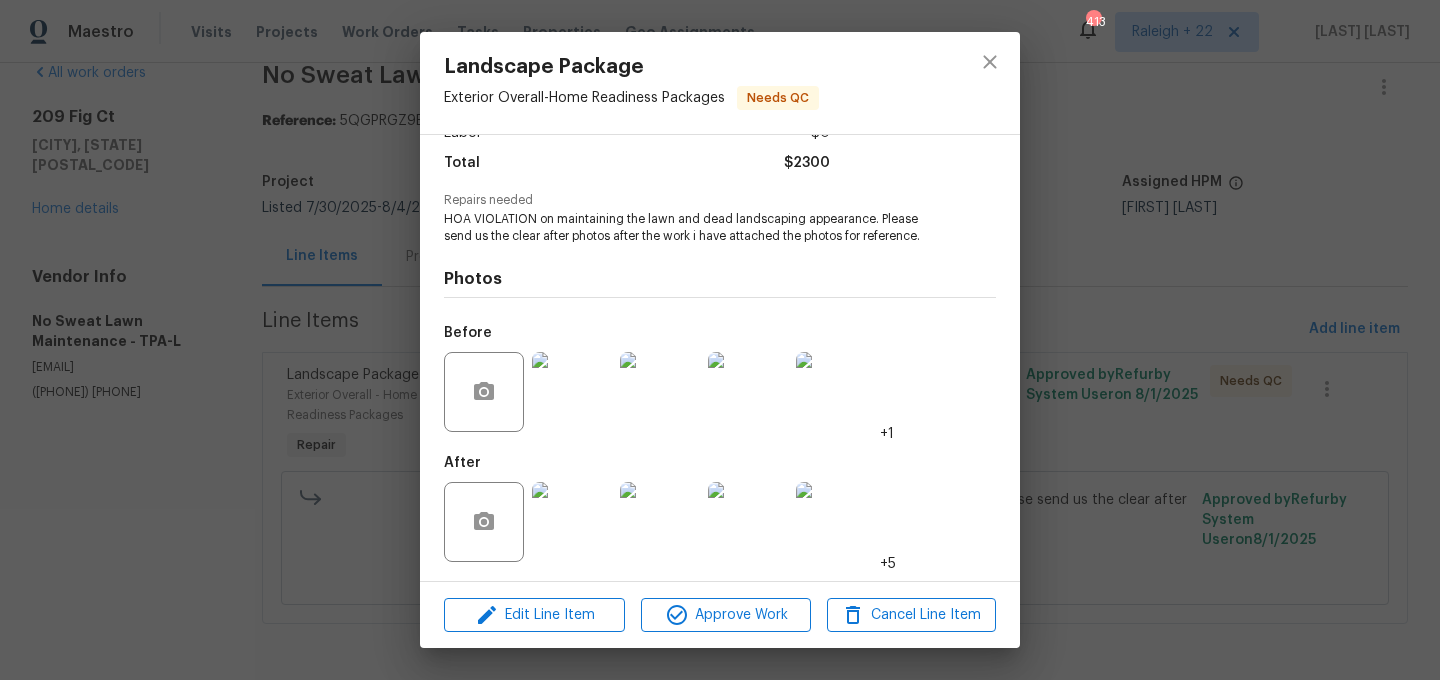 click at bounding box center (572, 522) 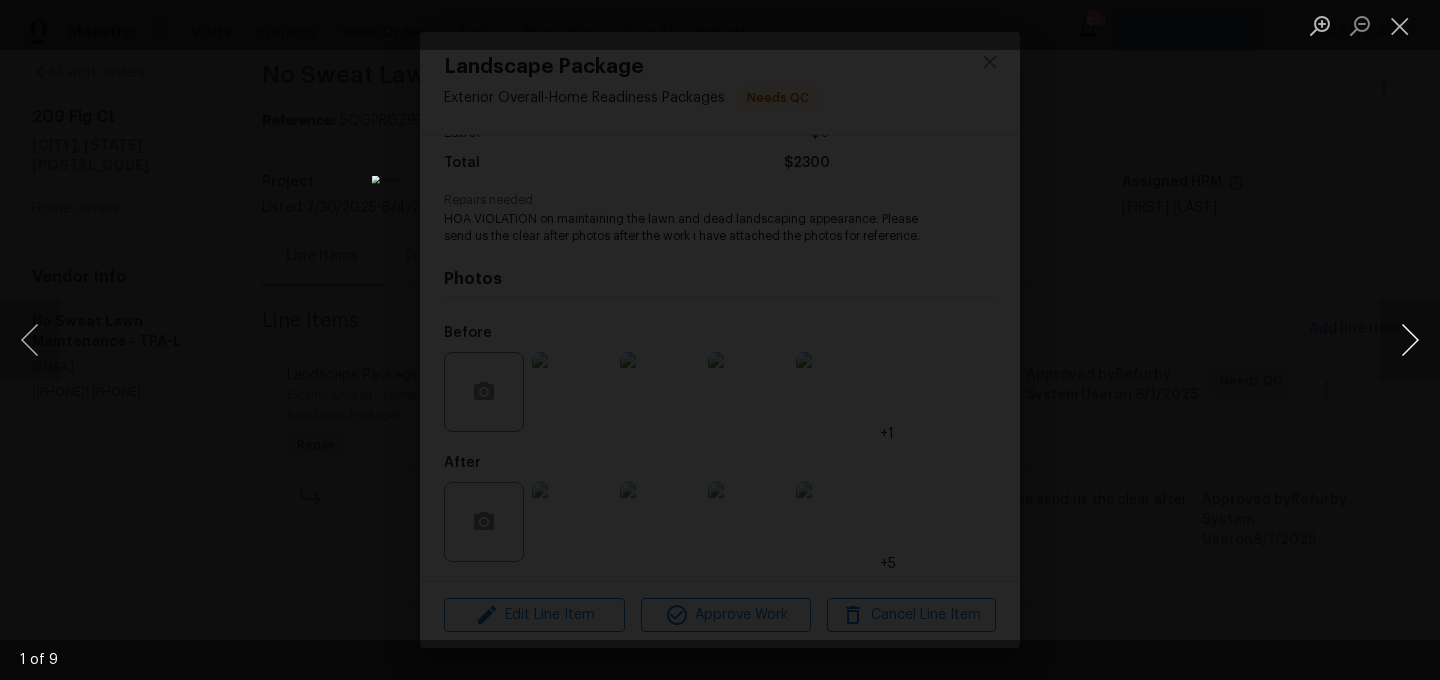 click at bounding box center (1410, 340) 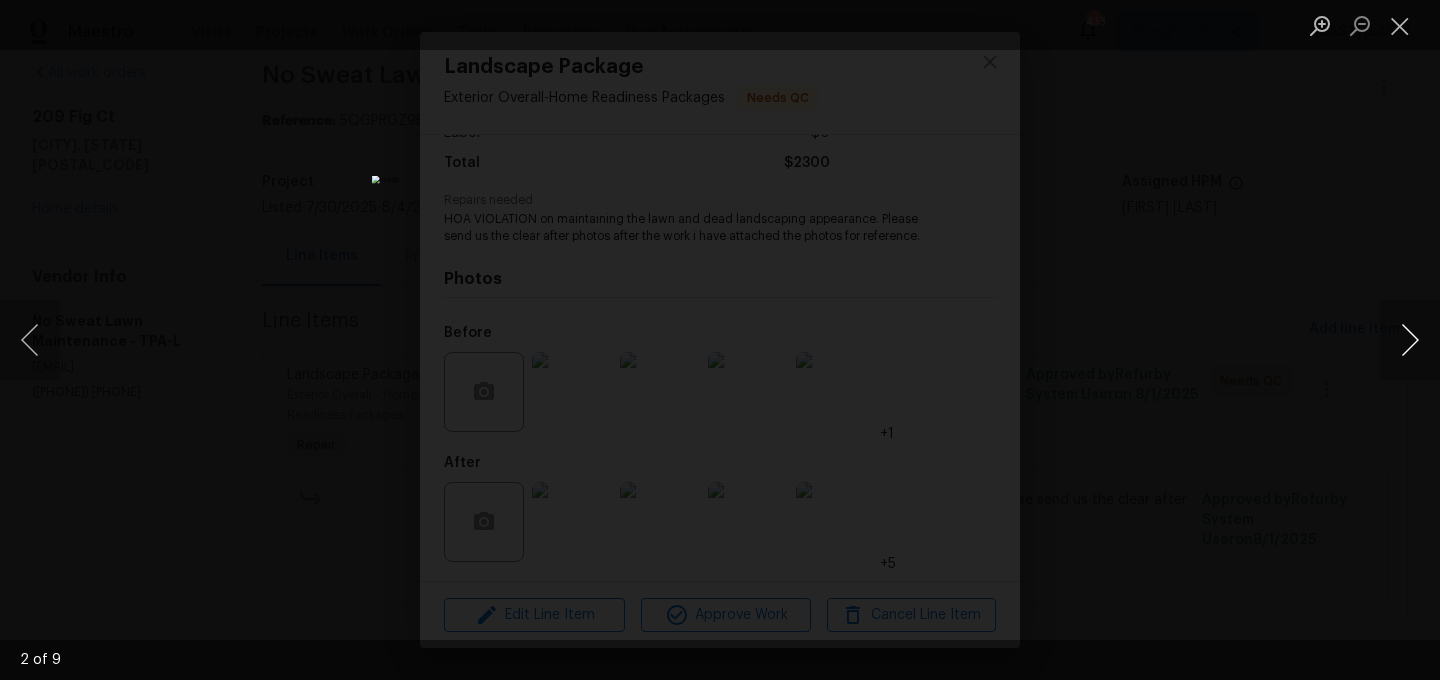 click at bounding box center [1410, 340] 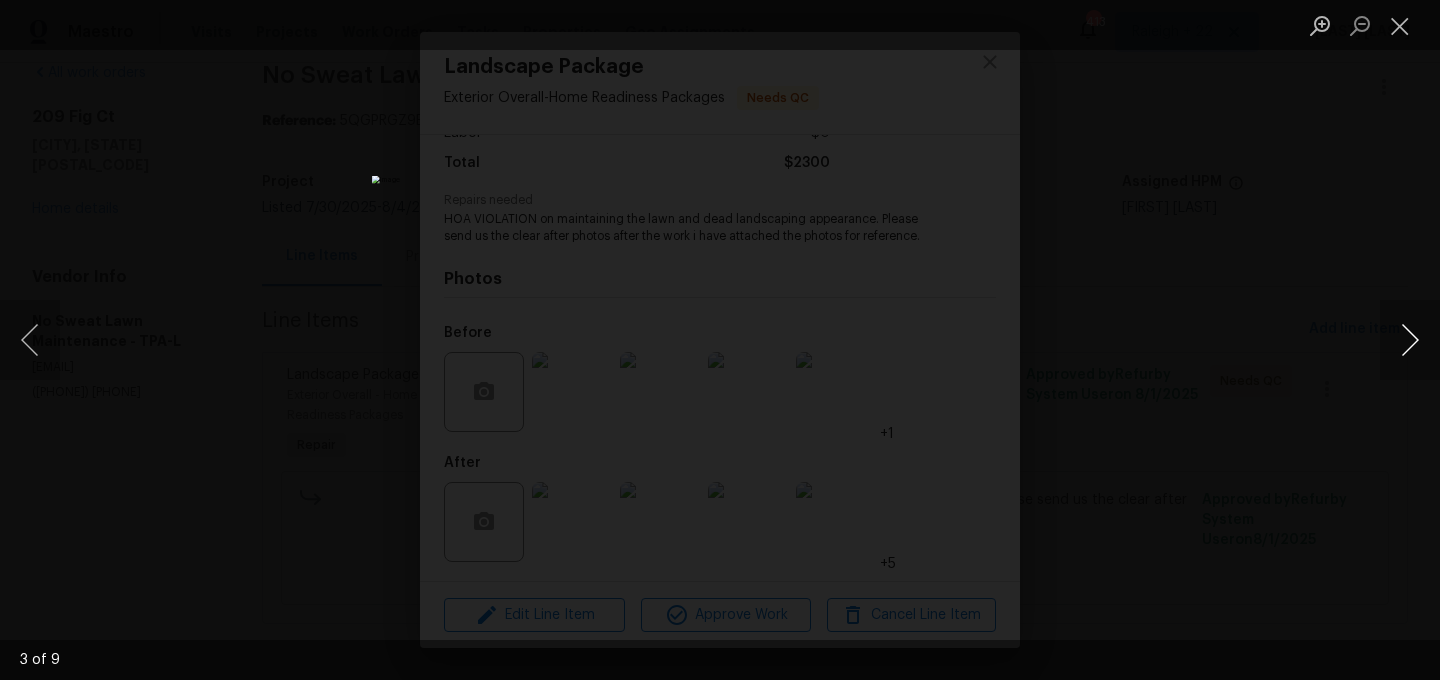 click at bounding box center (1410, 340) 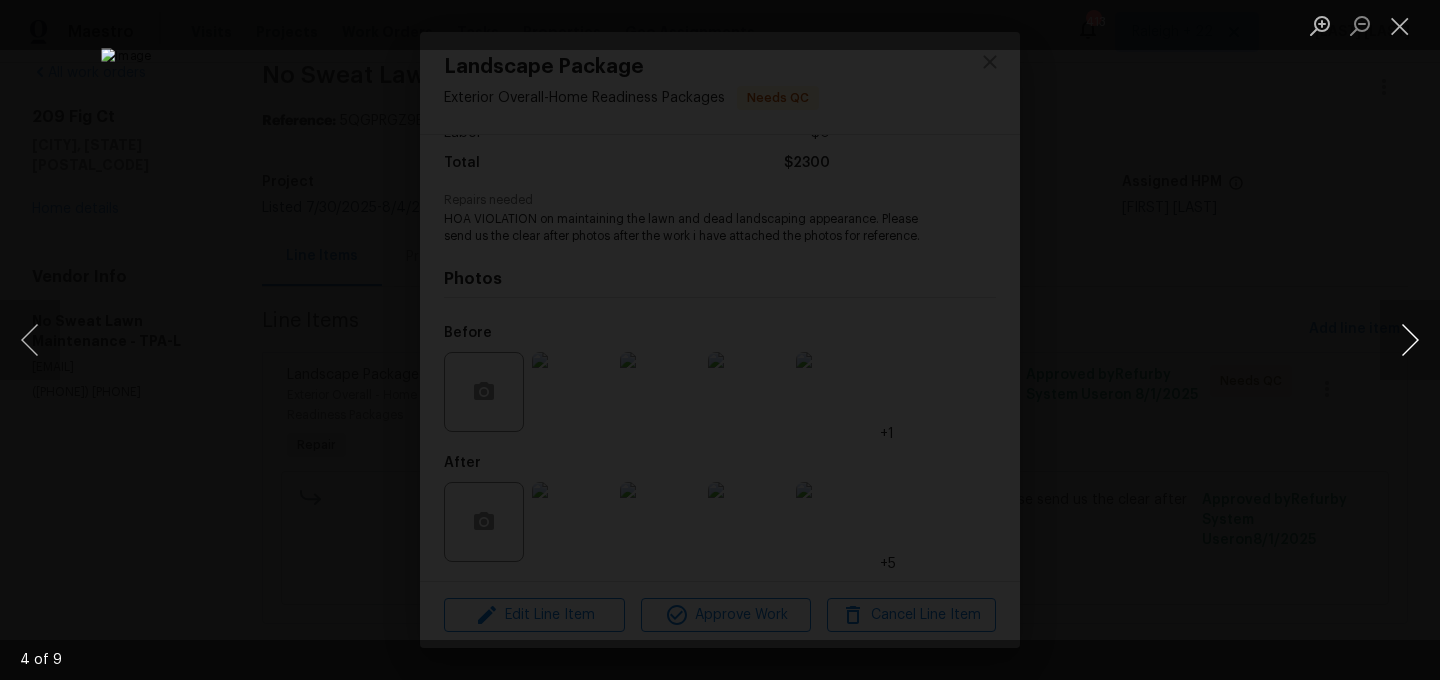 click at bounding box center [1410, 340] 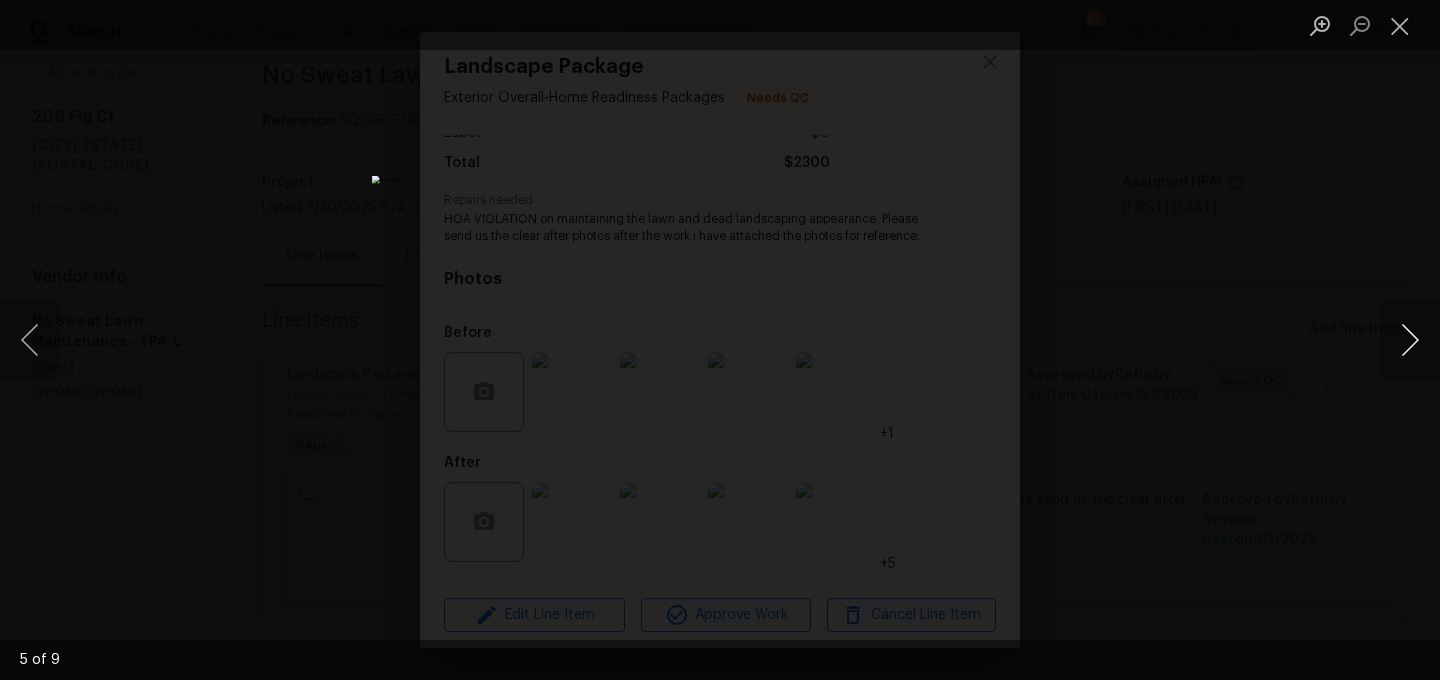 click at bounding box center (1410, 340) 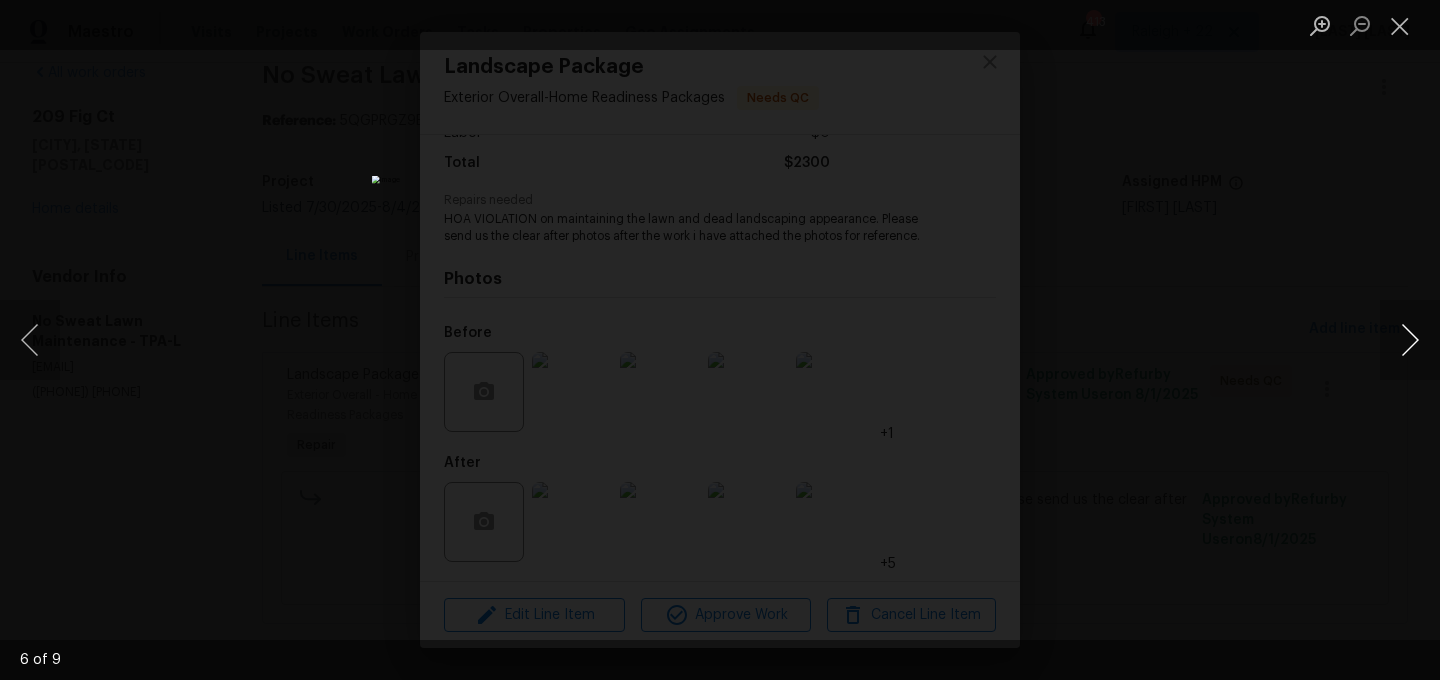 click at bounding box center (1410, 340) 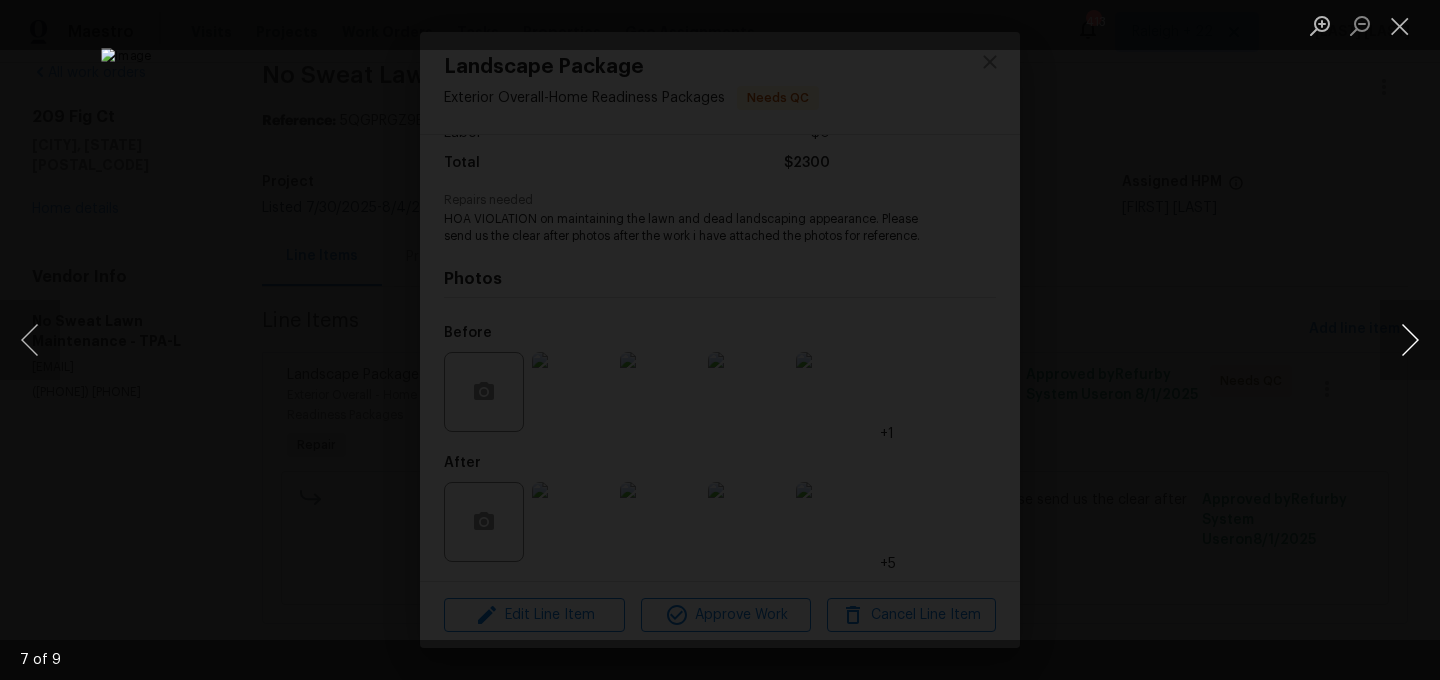 click at bounding box center [1410, 340] 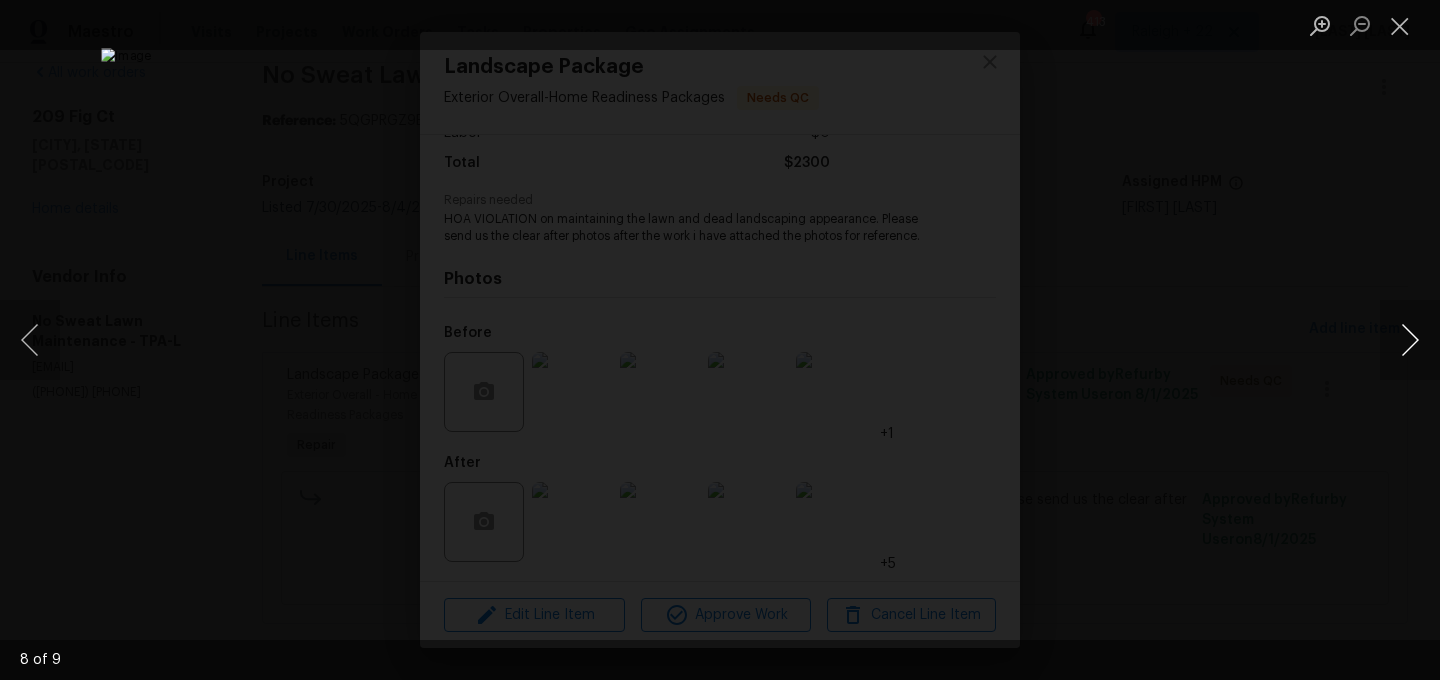 click at bounding box center [1410, 340] 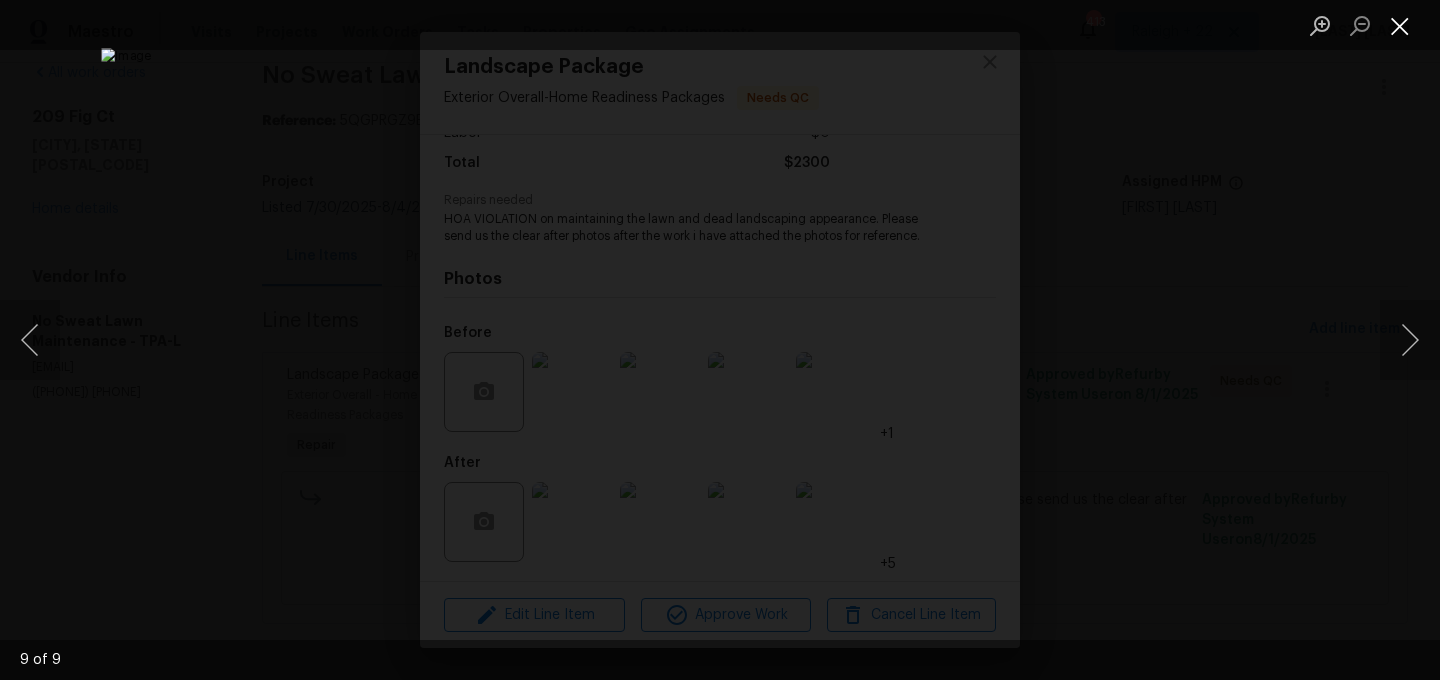 click at bounding box center [1400, 25] 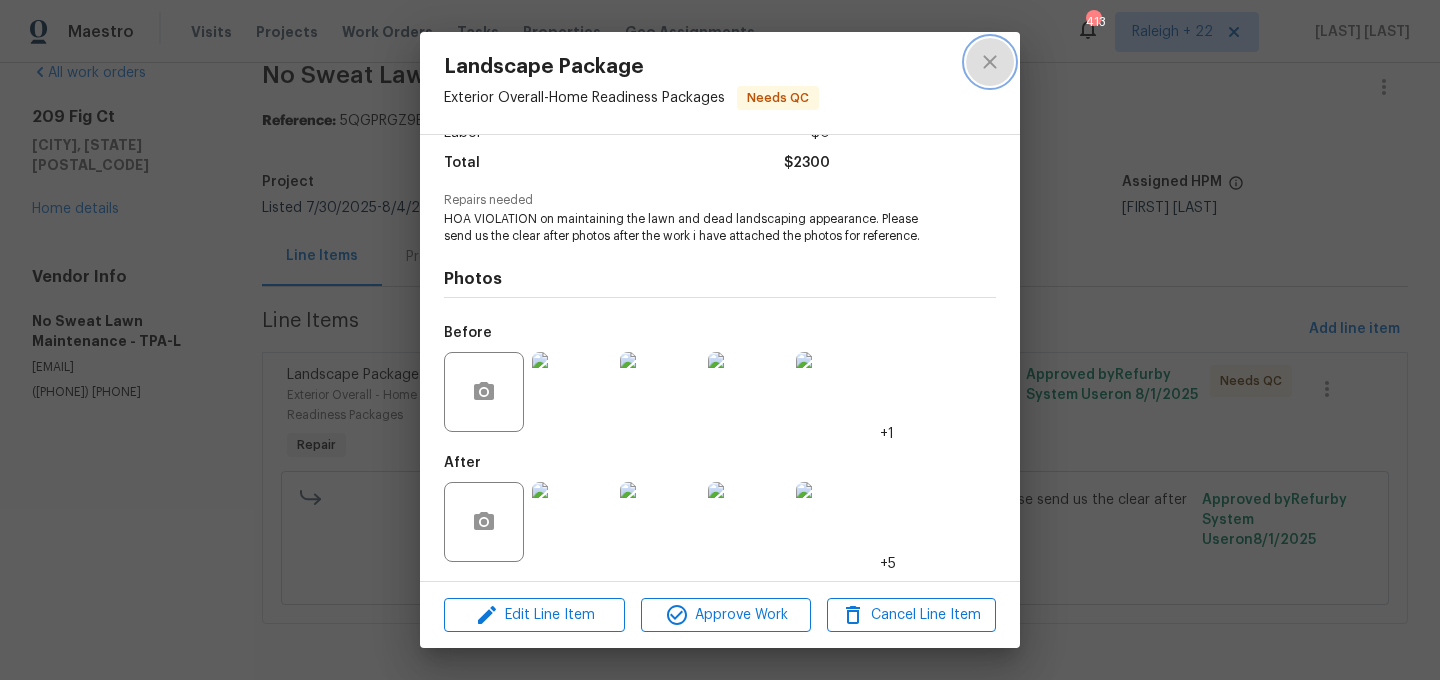 click at bounding box center (990, 62) 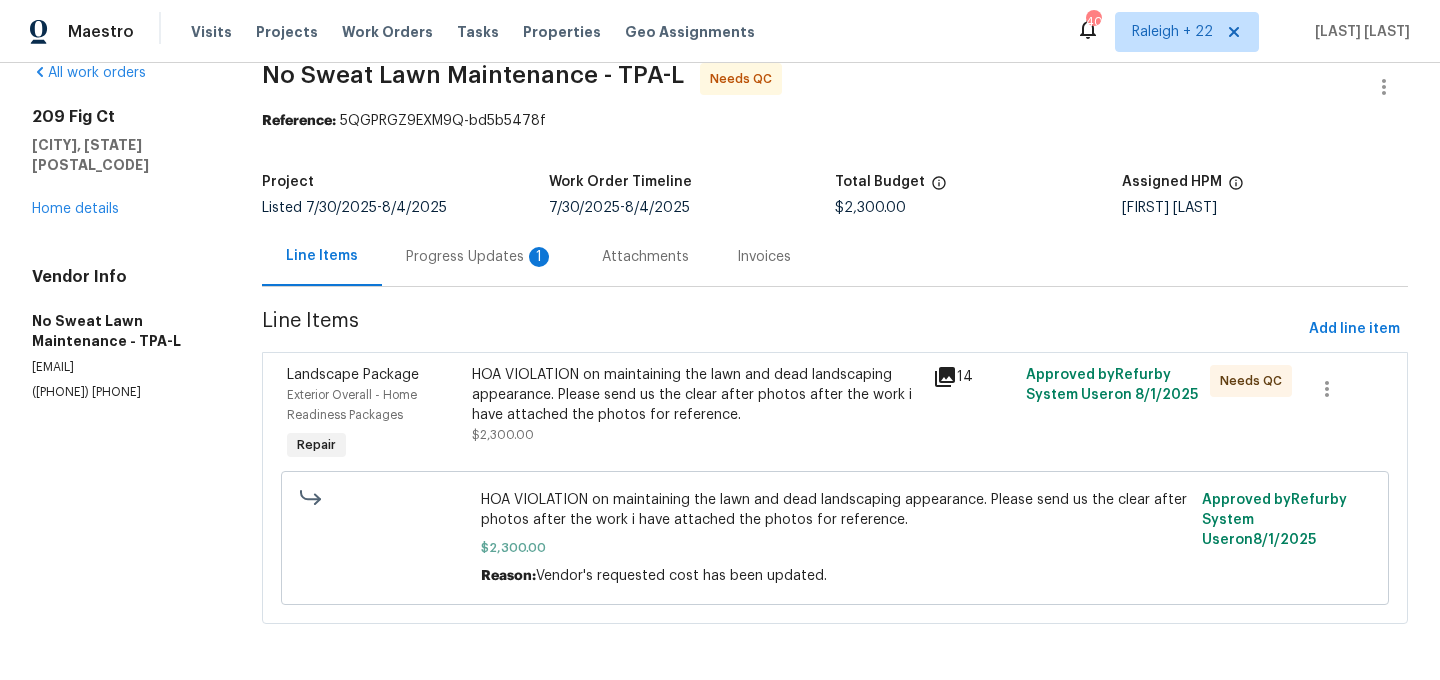 click on "Progress Updates 1" at bounding box center [480, 257] 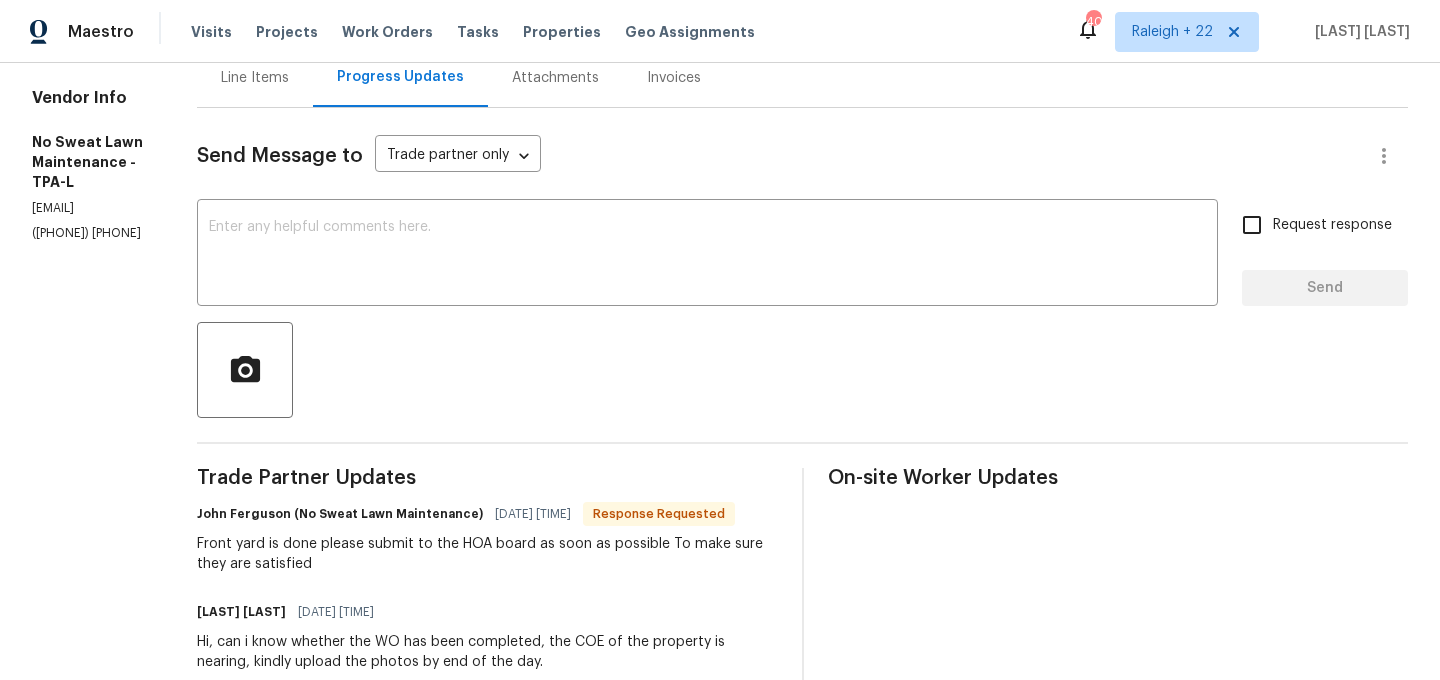scroll, scrollTop: 210, scrollLeft: 0, axis: vertical 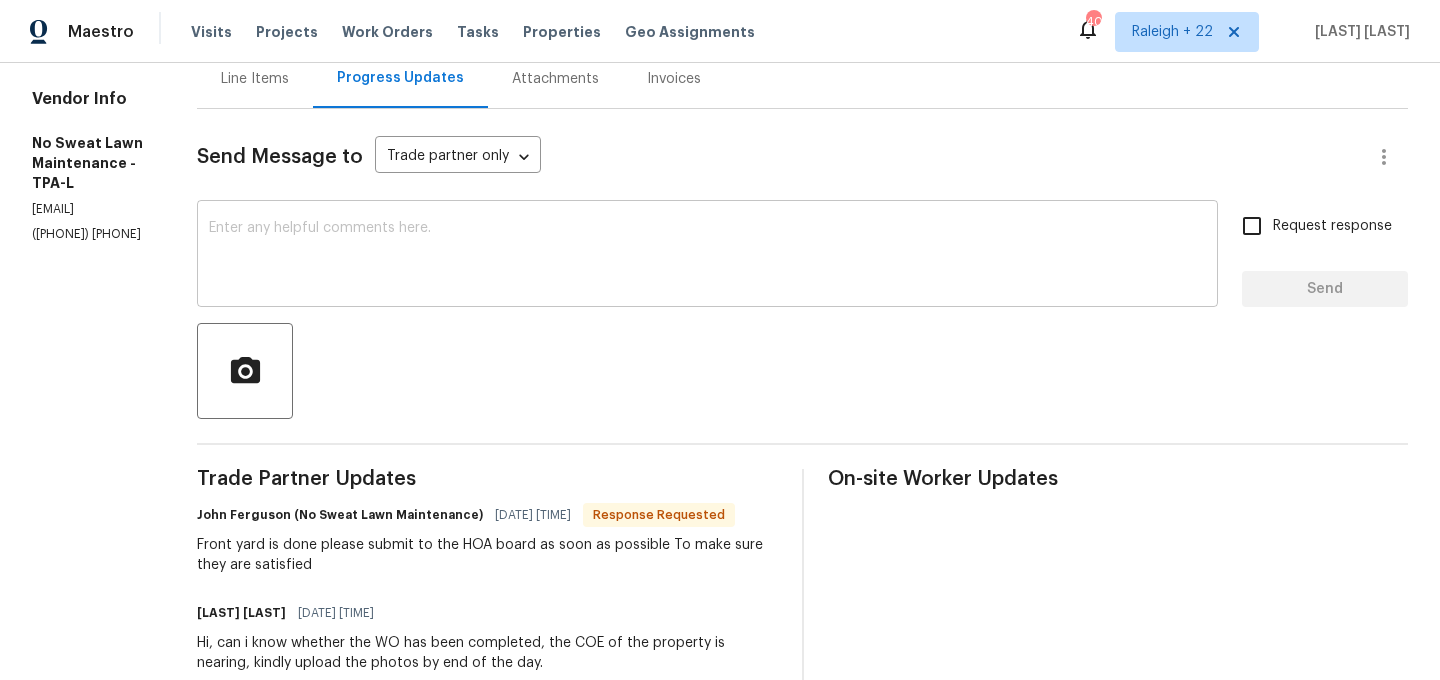 click on "x ​" at bounding box center [707, 256] 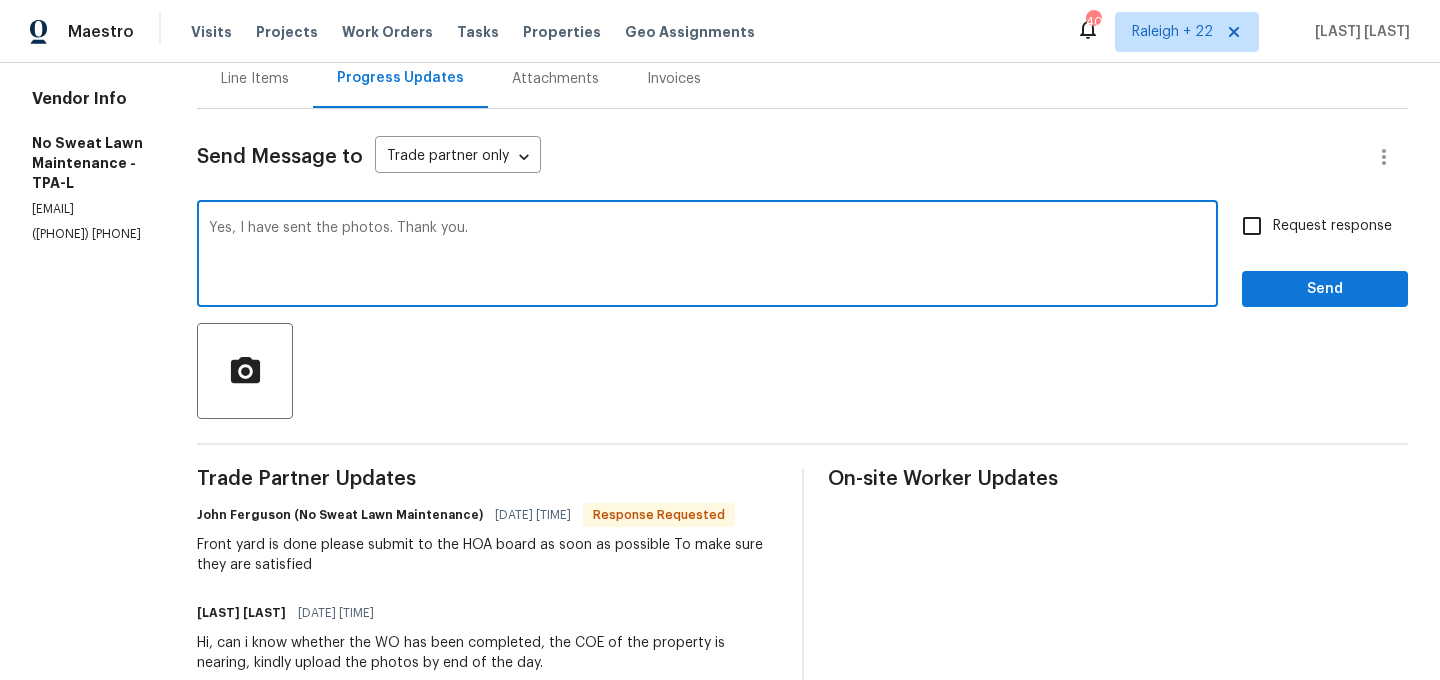 type on "Yes, I have sent the photos. Thank you." 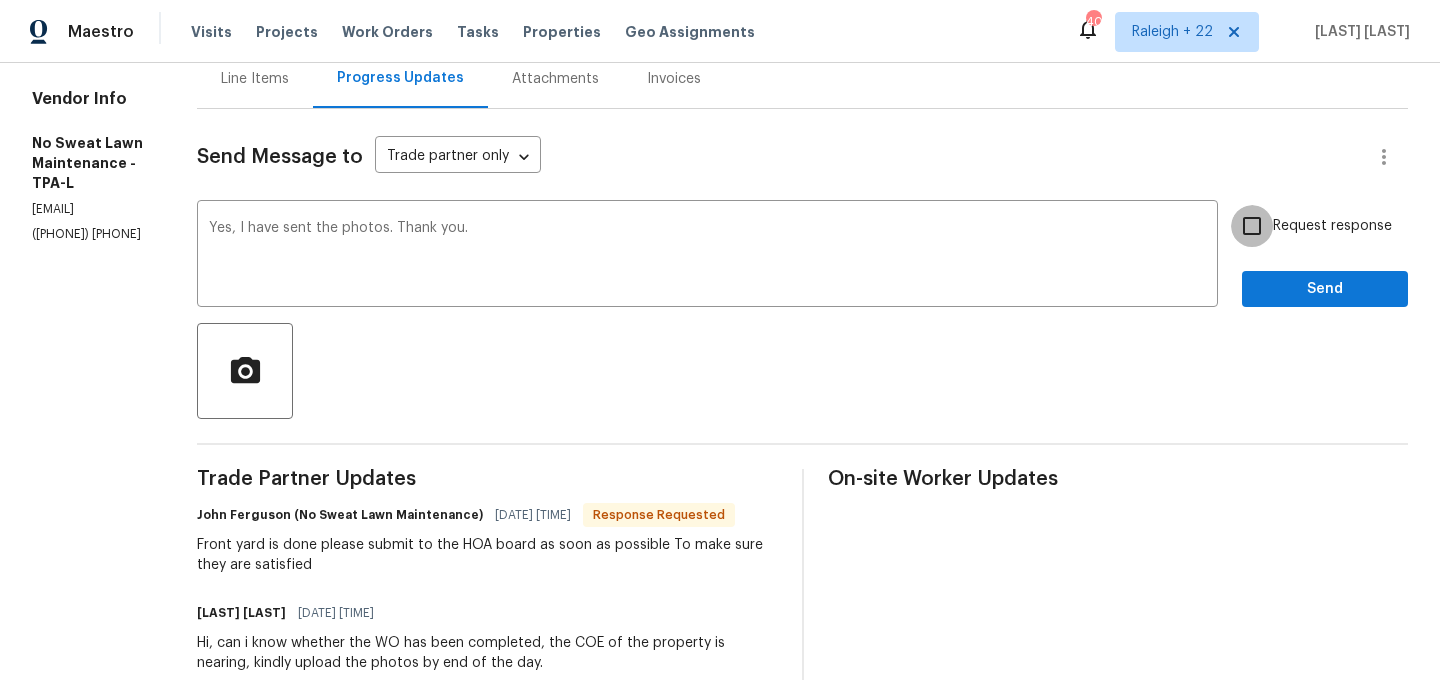 click on "Request response" at bounding box center (1252, 226) 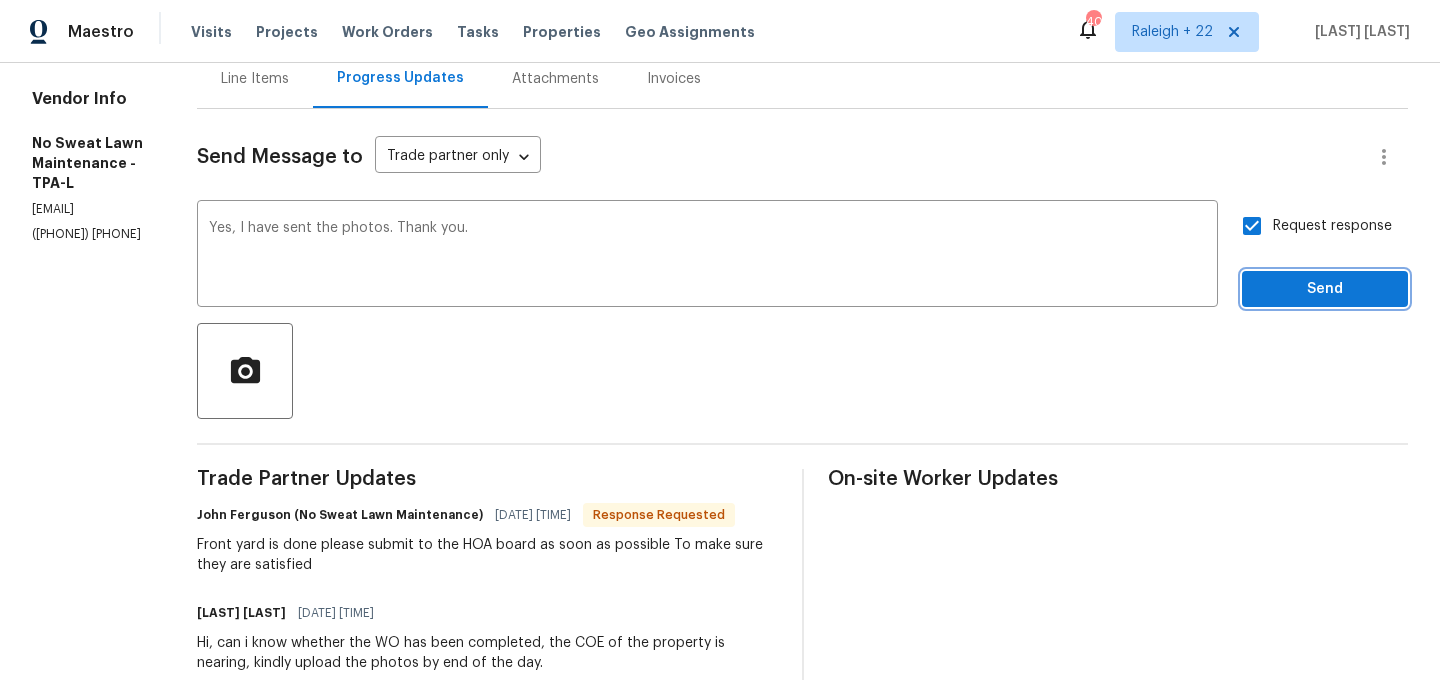 click on "Send" at bounding box center (1325, 289) 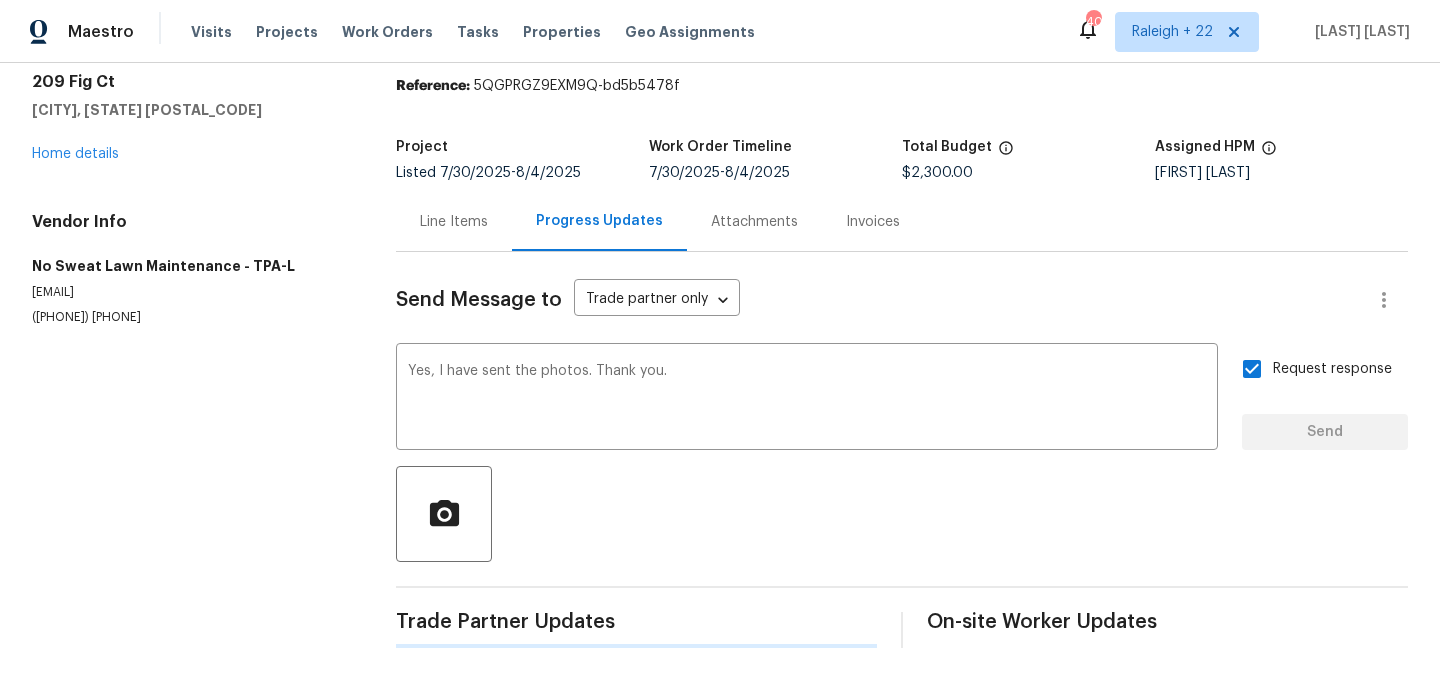 type 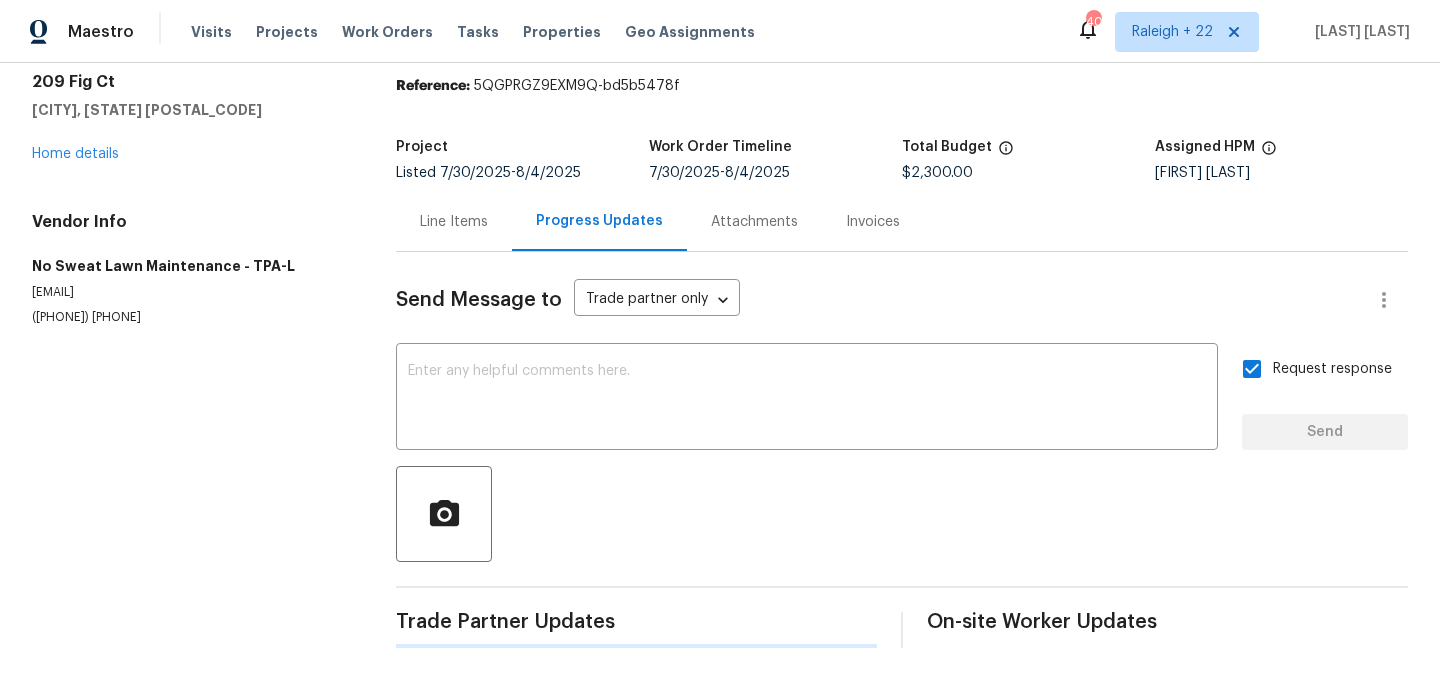 scroll, scrollTop: 210, scrollLeft: 0, axis: vertical 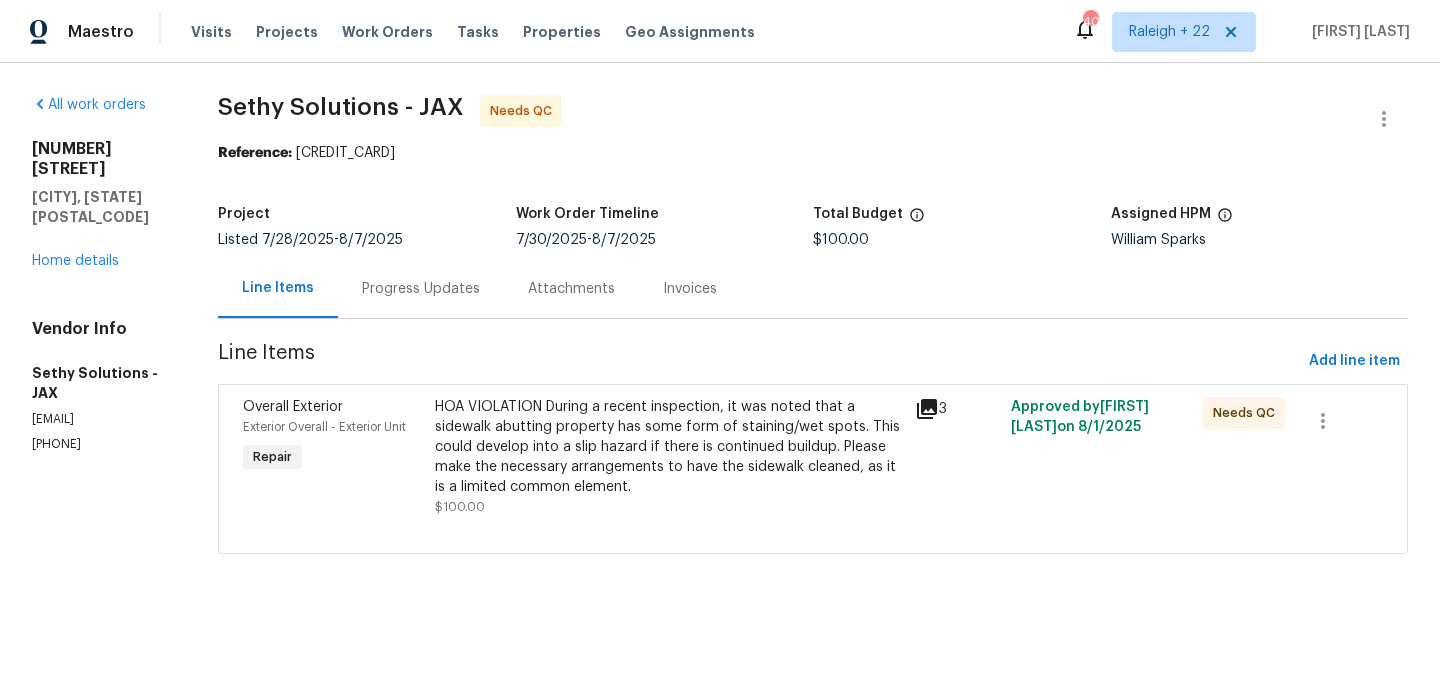 click on "HOA VIOLATION During a recent inspection, it was noted that a sidewalk
abutting property has some form of staining/wet spots. This could develop into a slip hazard if there
is continued buildup. Please make the necessary arrangements to have the sidewalk cleaned, as it is a
limited common element." at bounding box center (669, 447) 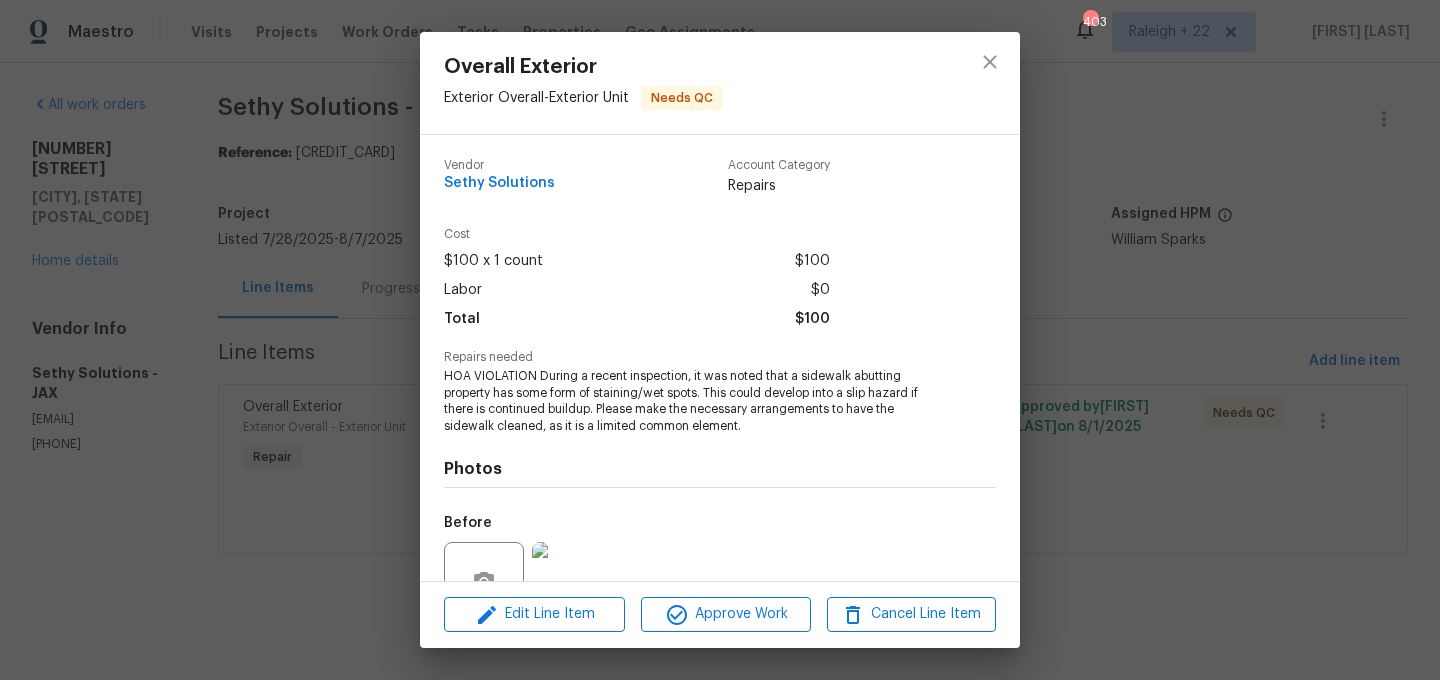 scroll, scrollTop: 191, scrollLeft: 0, axis: vertical 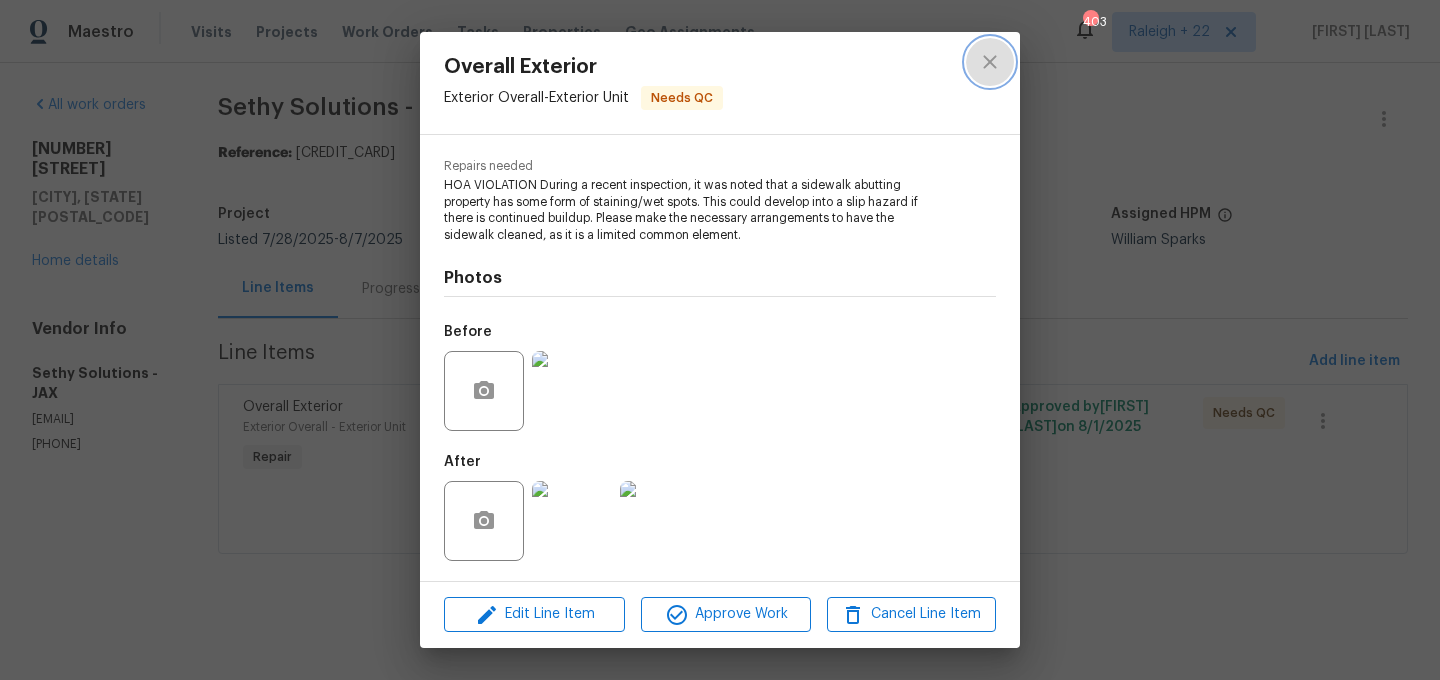 click at bounding box center [990, 62] 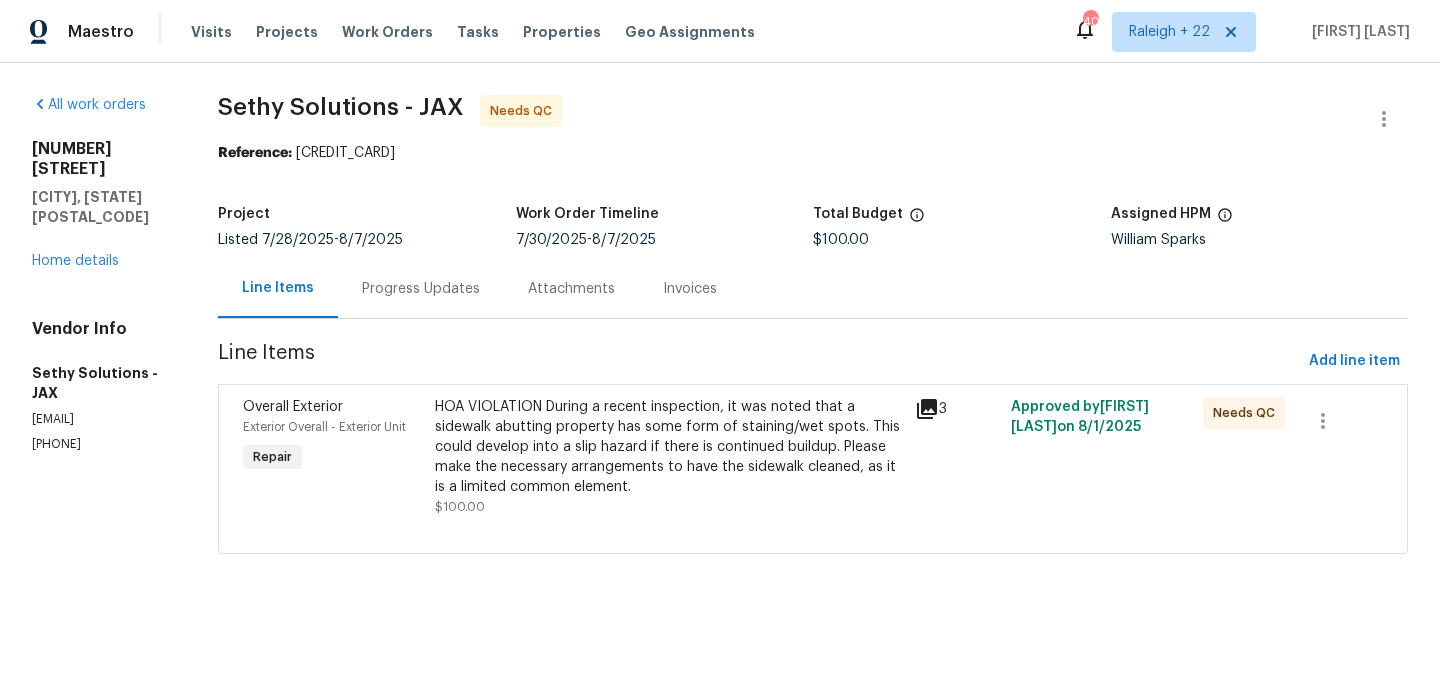 click on "Progress Updates" at bounding box center (421, 289) 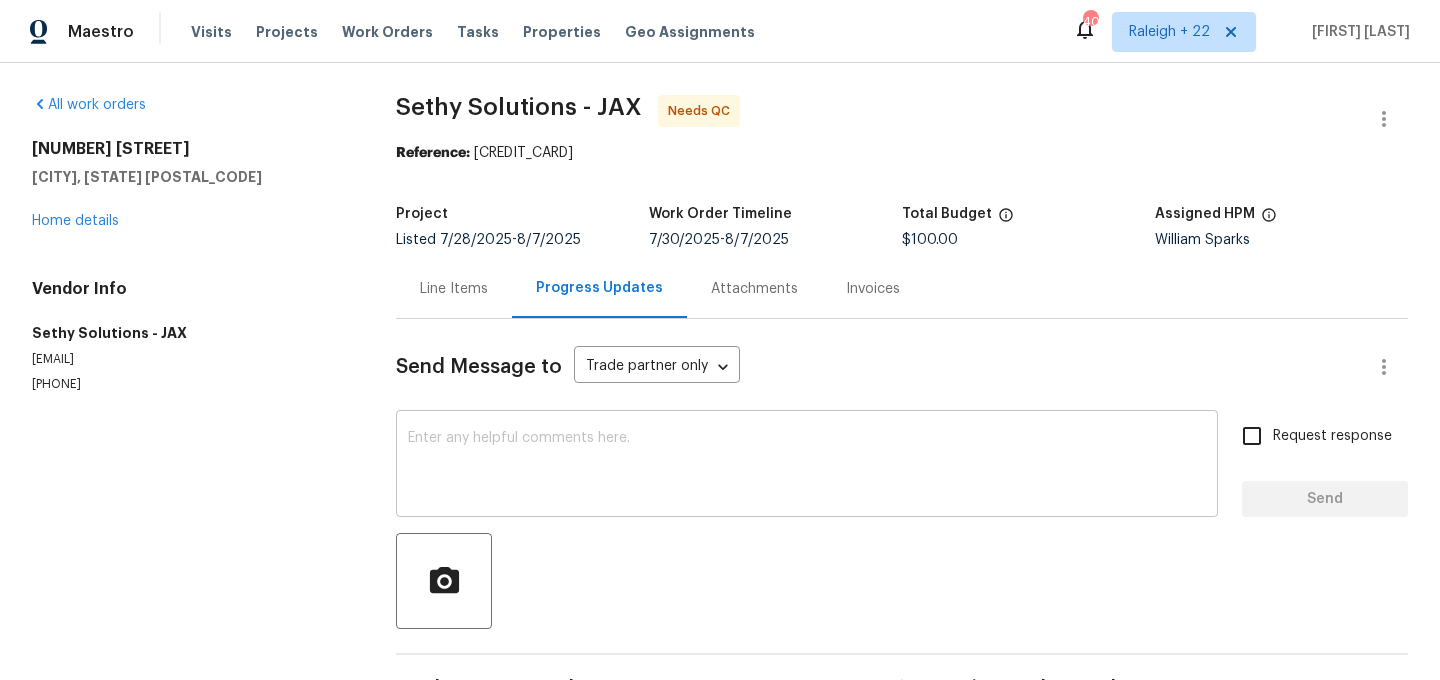 scroll, scrollTop: 63, scrollLeft: 0, axis: vertical 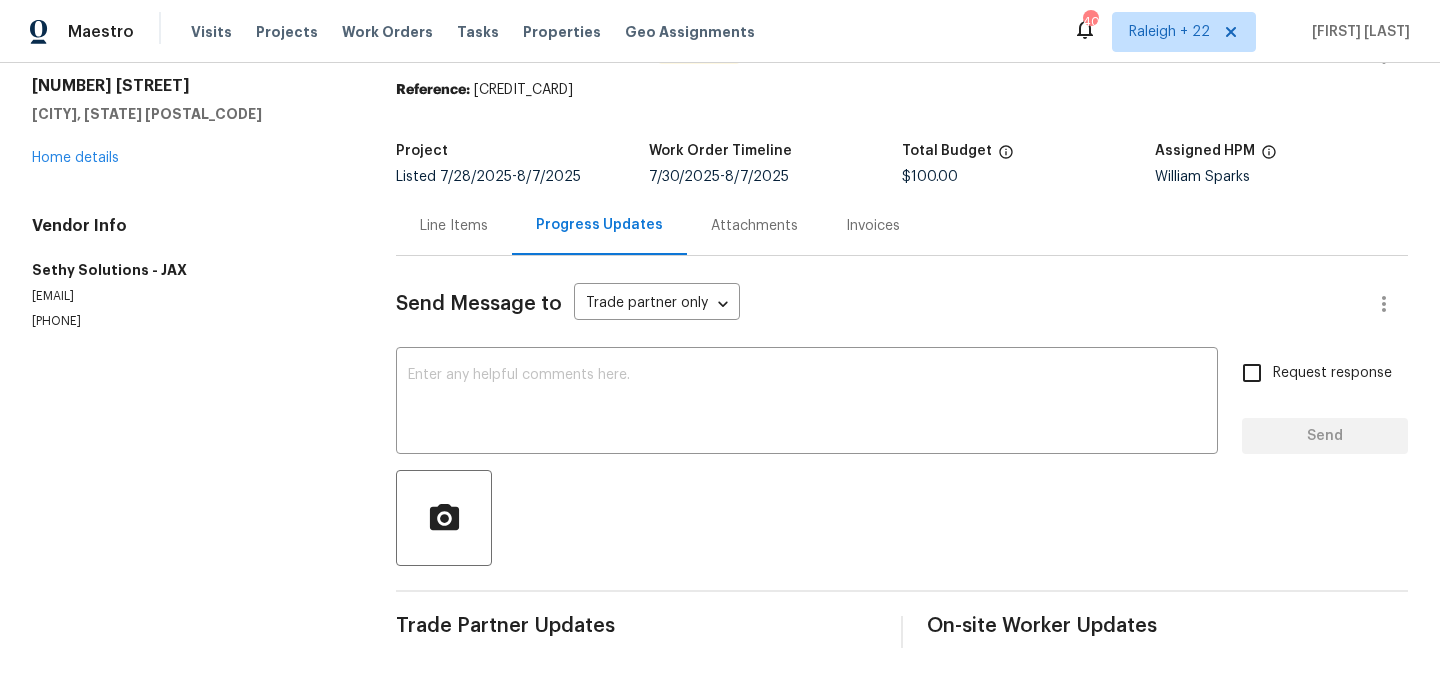 click on "Line Items" at bounding box center (454, 226) 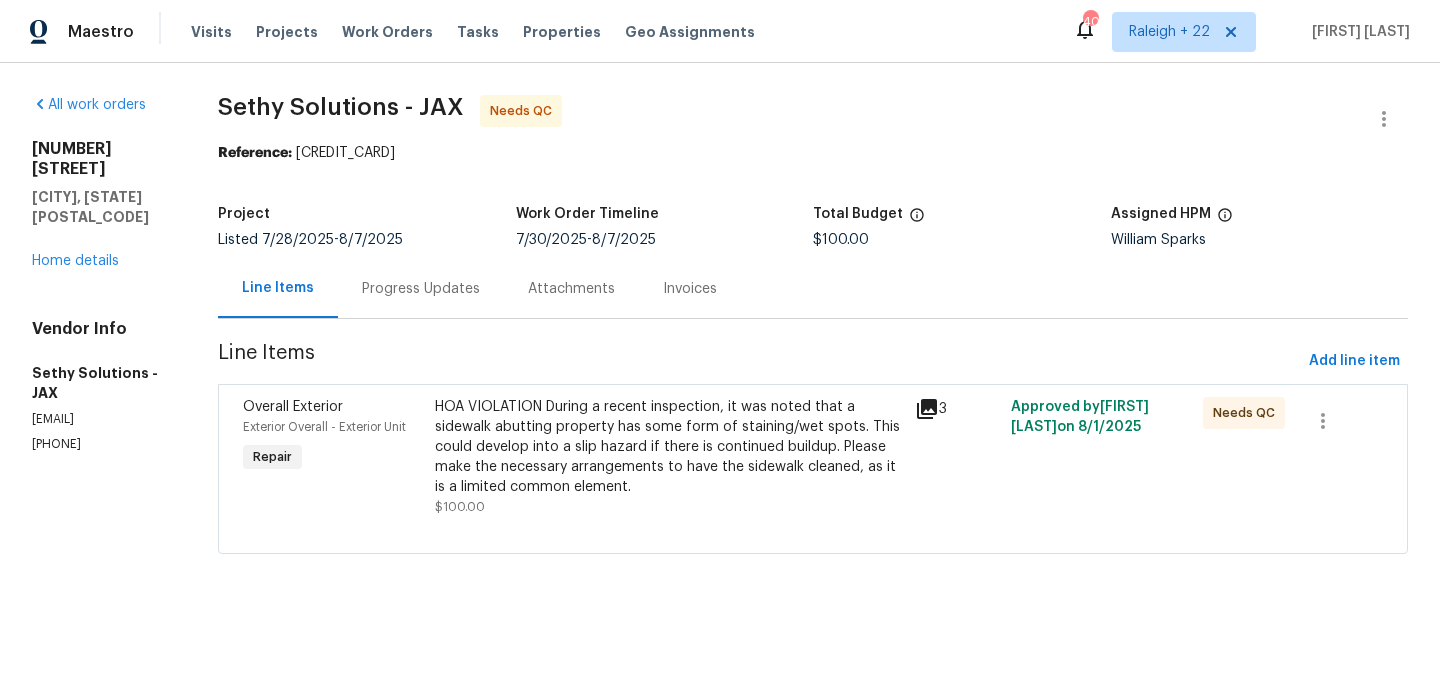 scroll, scrollTop: 0, scrollLeft: 0, axis: both 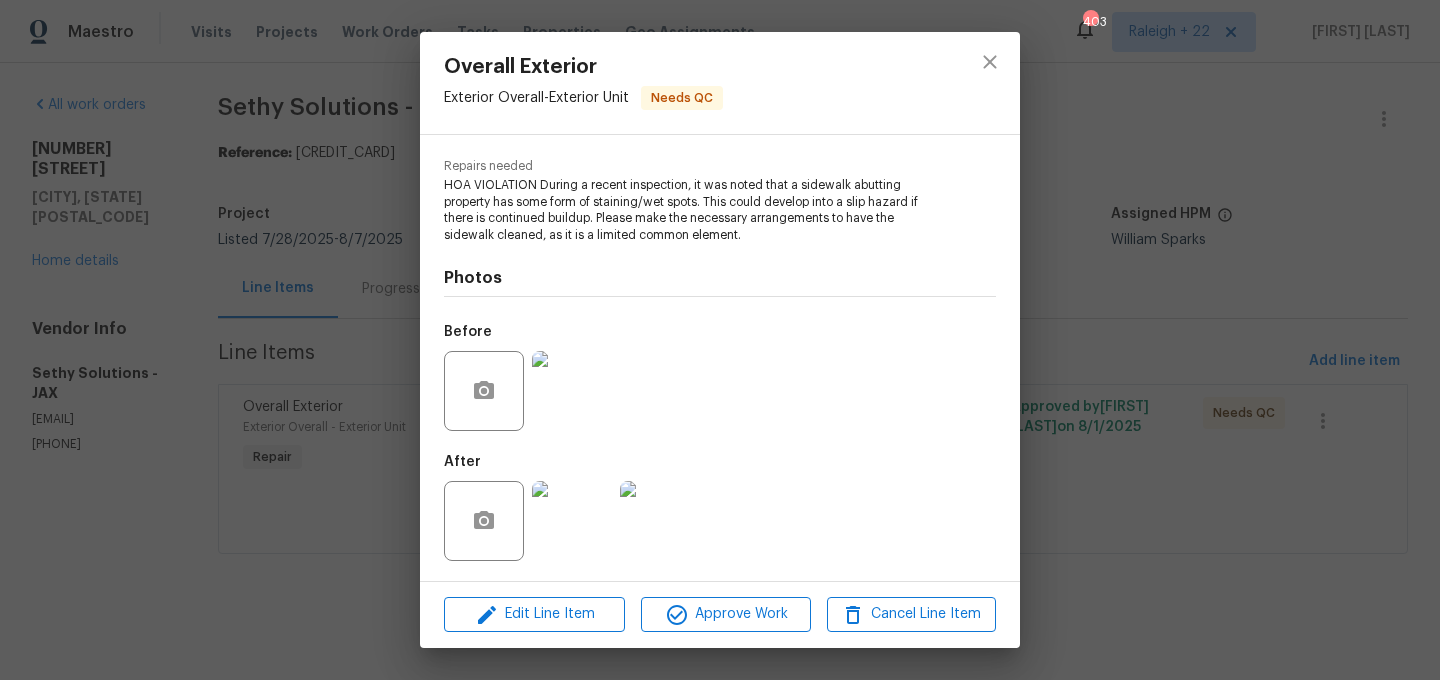 click at bounding box center [572, 521] 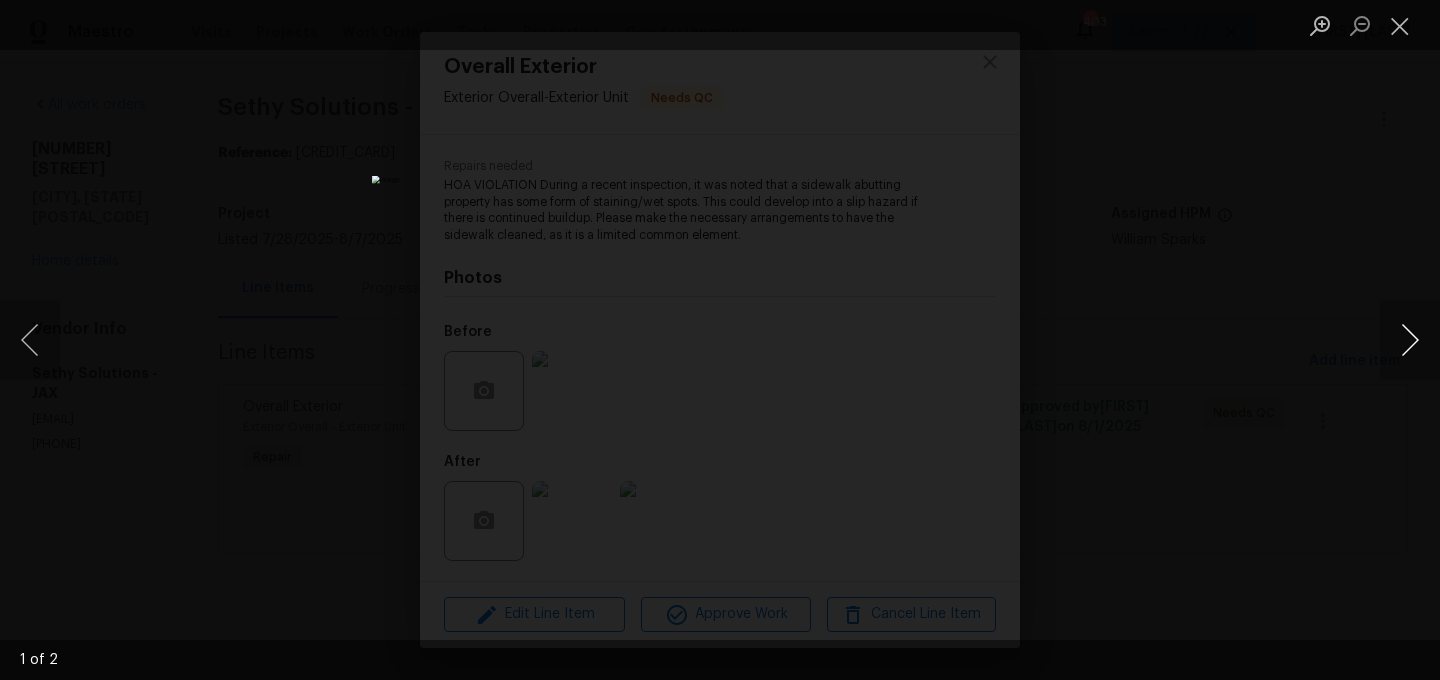 click at bounding box center [1410, 340] 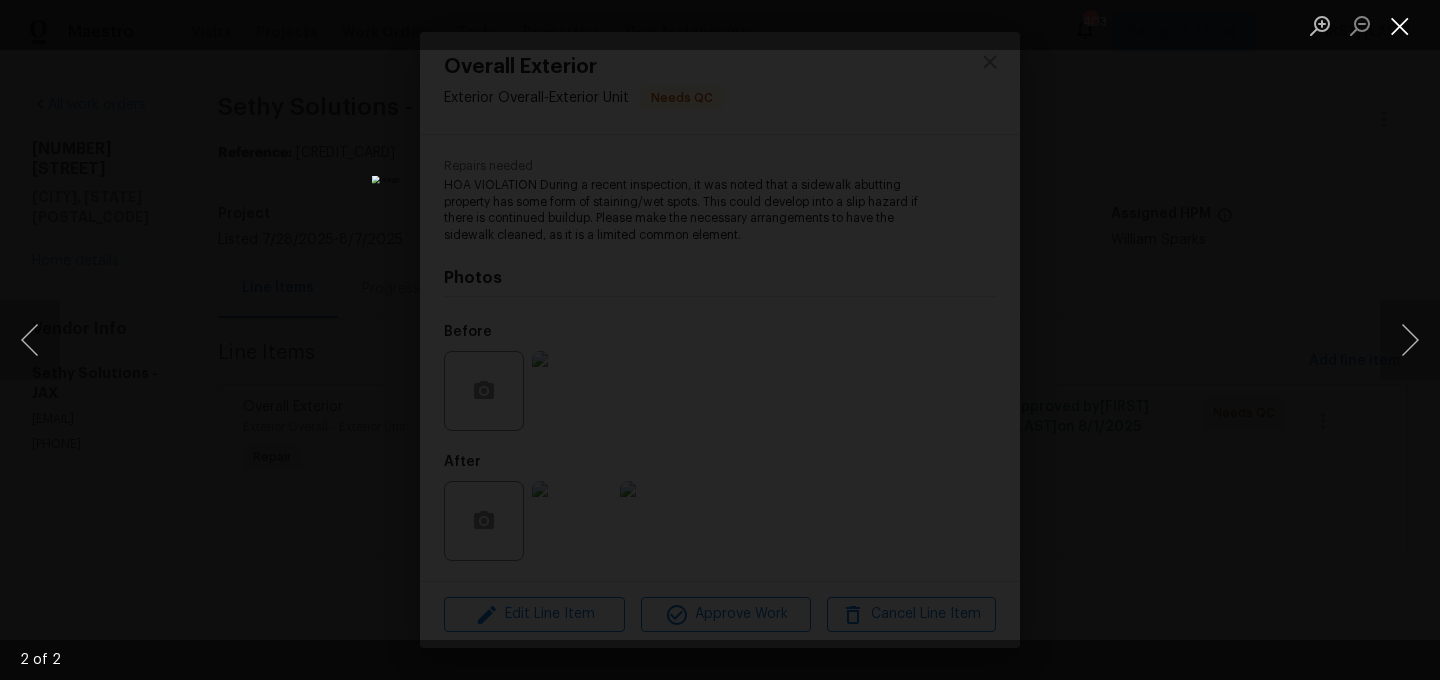 click at bounding box center (1400, 25) 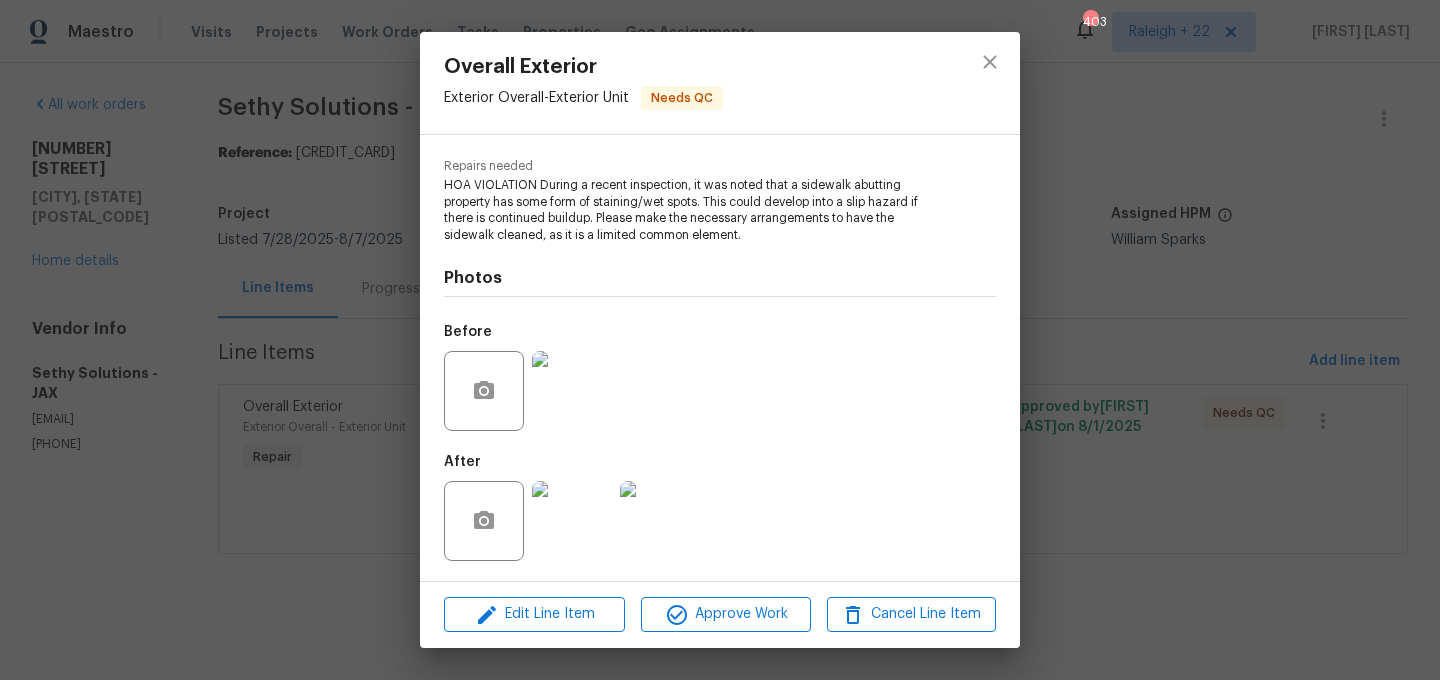 click at bounding box center (572, 391) 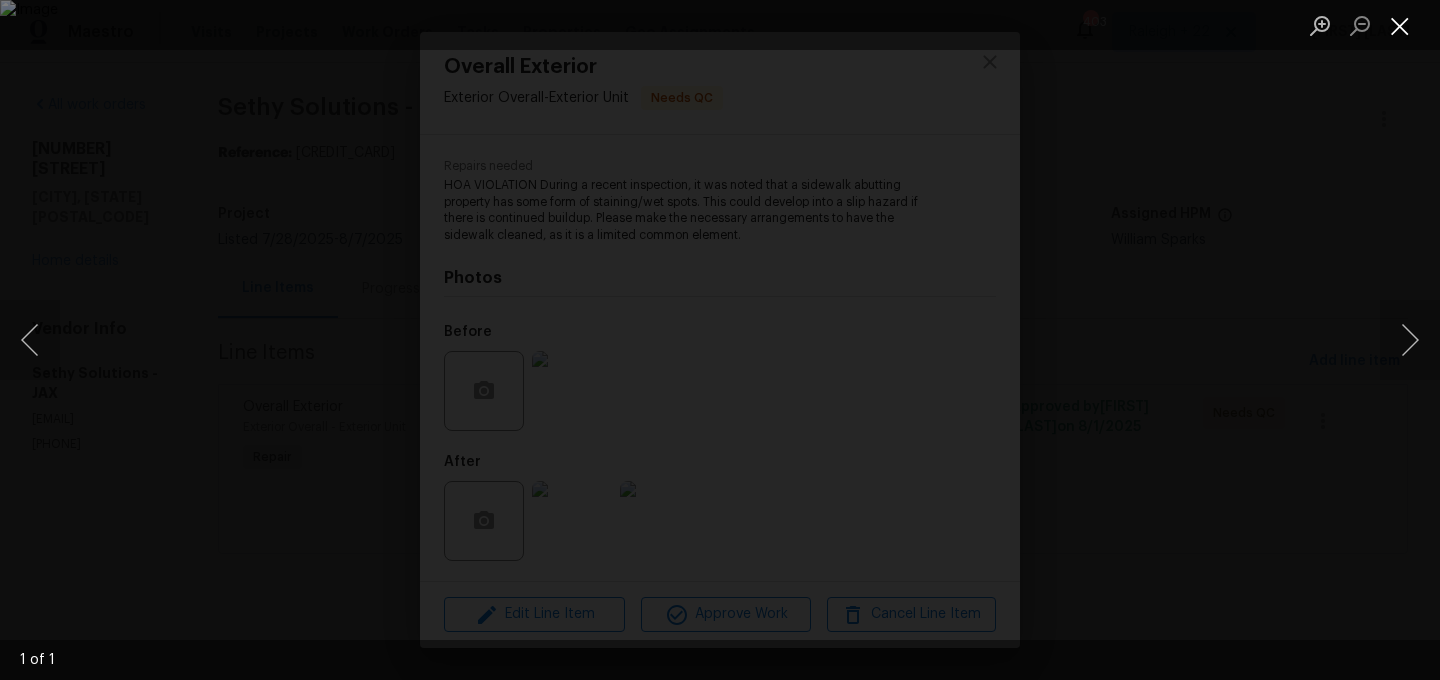 click at bounding box center (1400, 25) 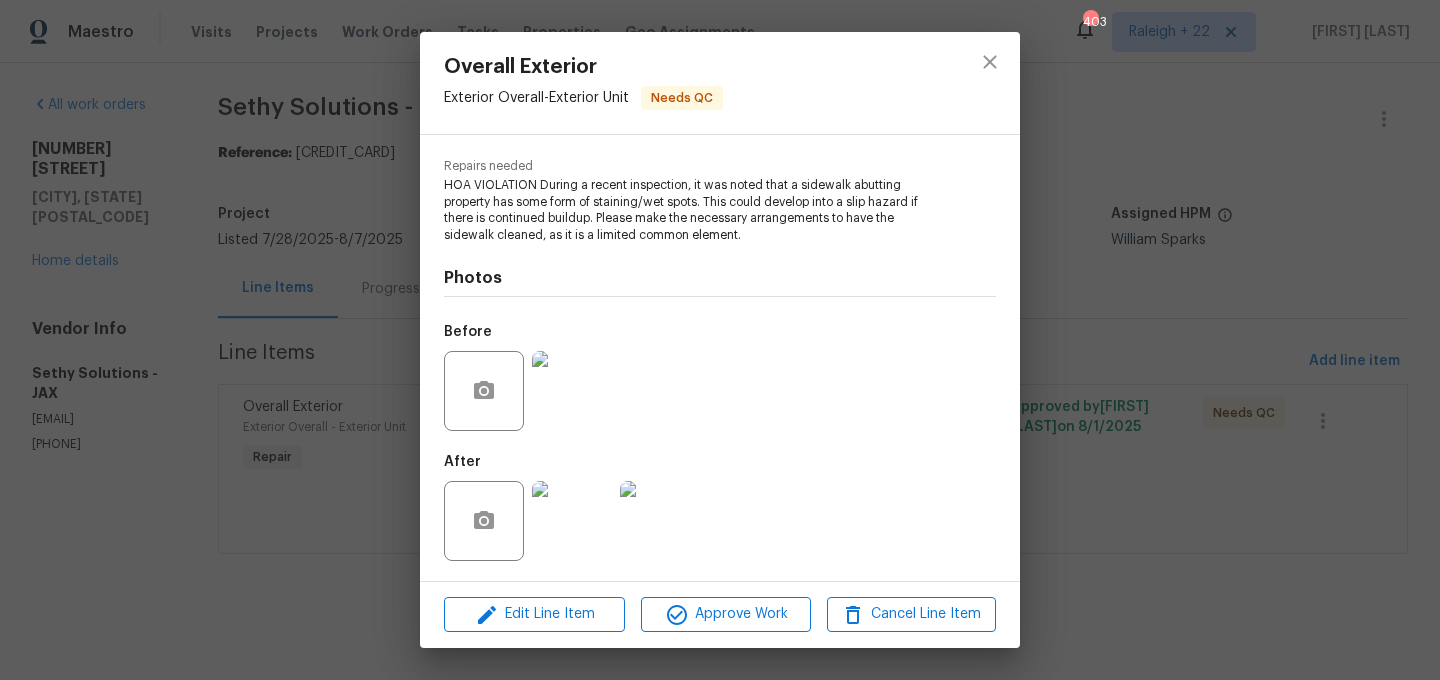 click at bounding box center (572, 521) 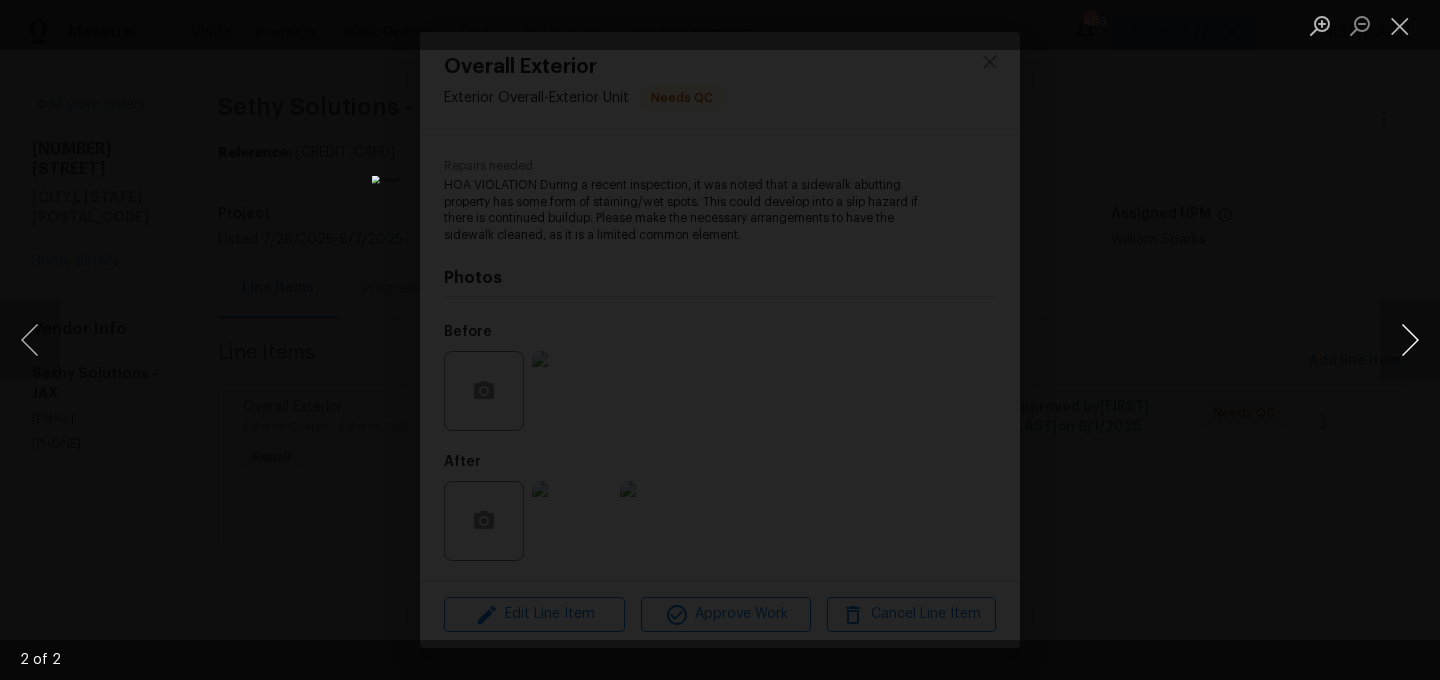 click at bounding box center [1410, 340] 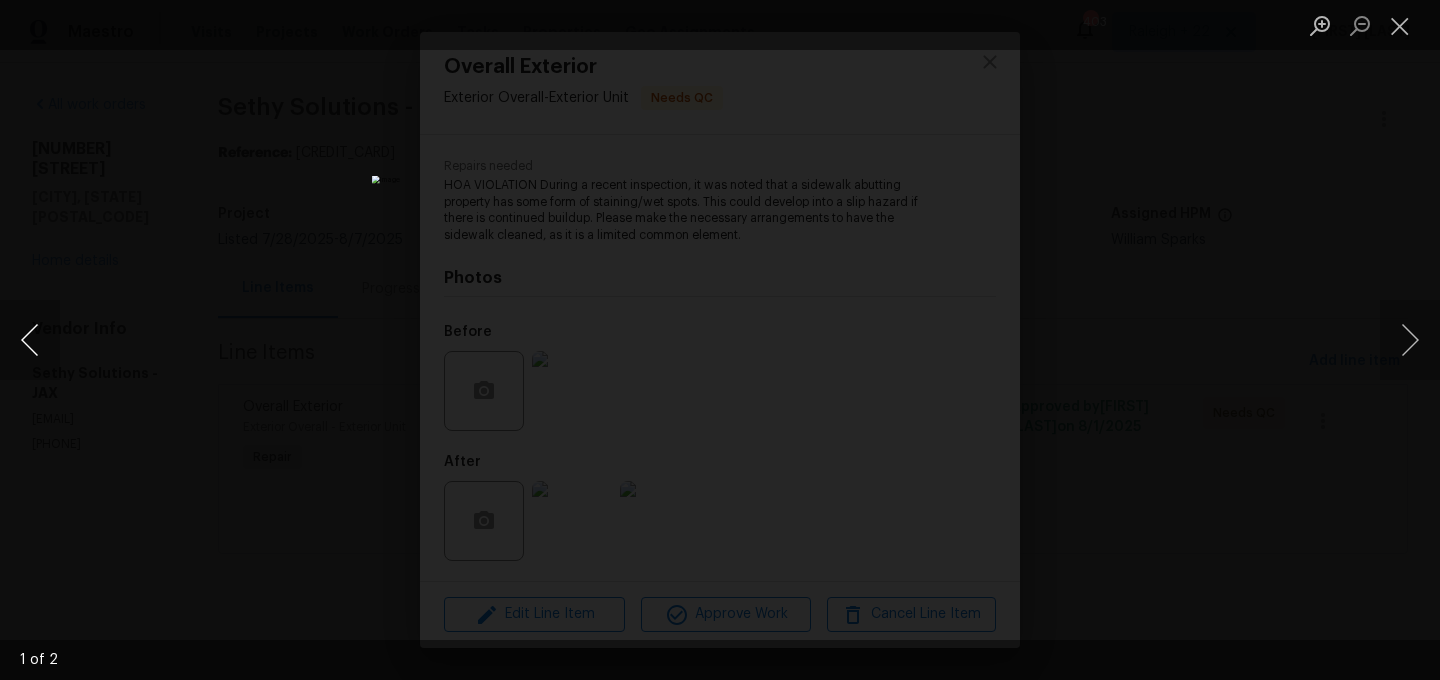 click at bounding box center [30, 340] 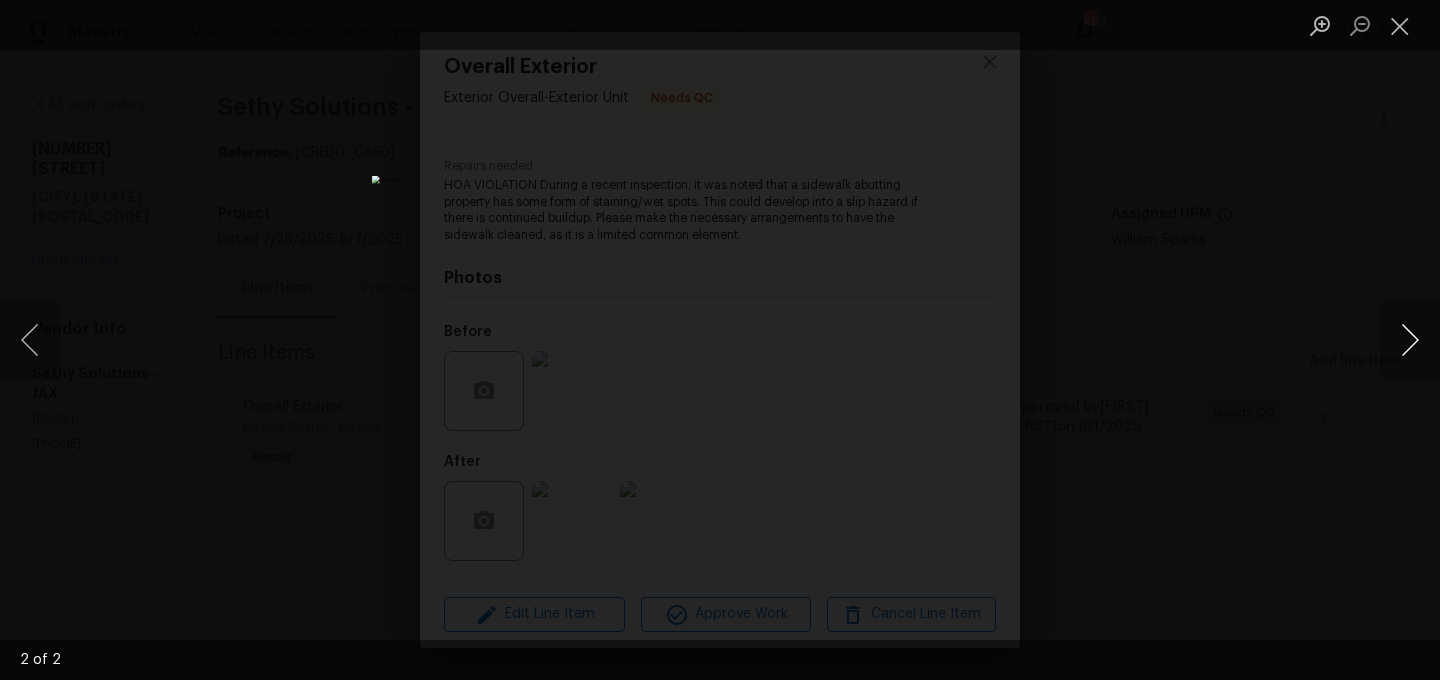 click at bounding box center (1410, 340) 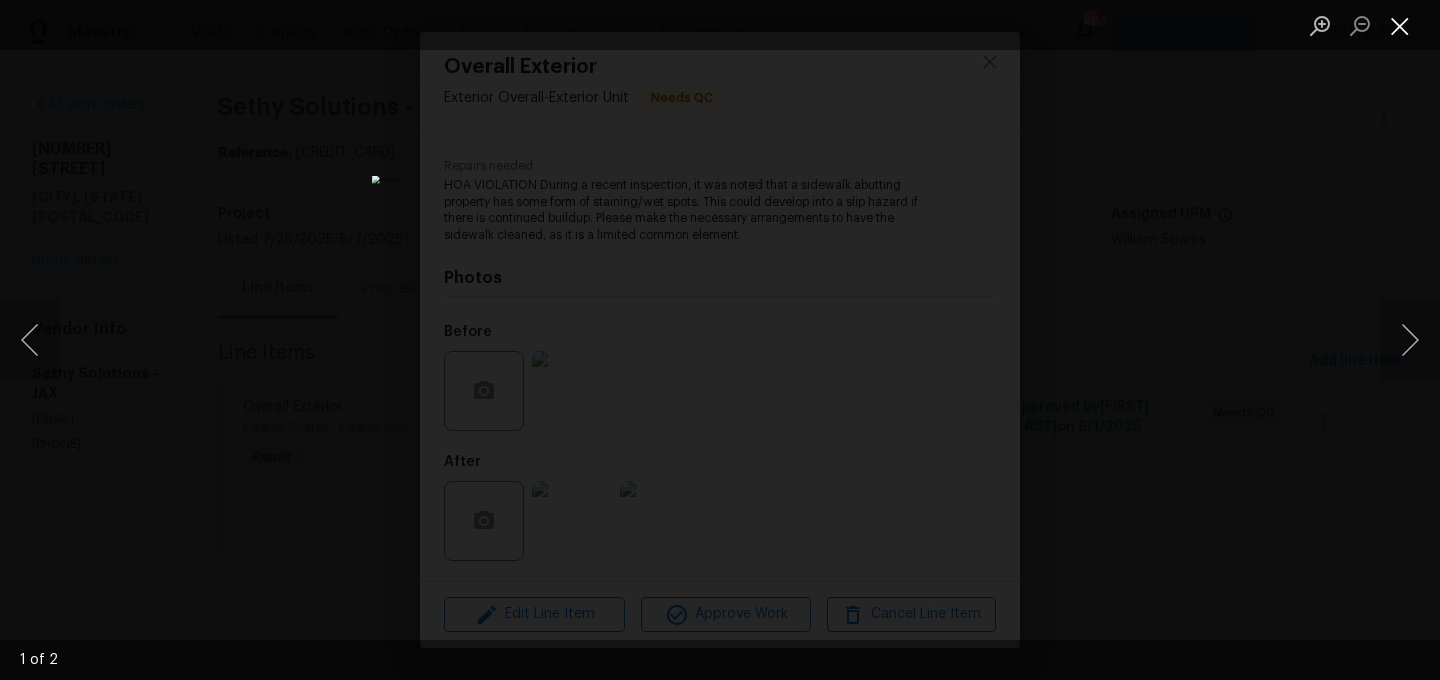 click at bounding box center (1400, 25) 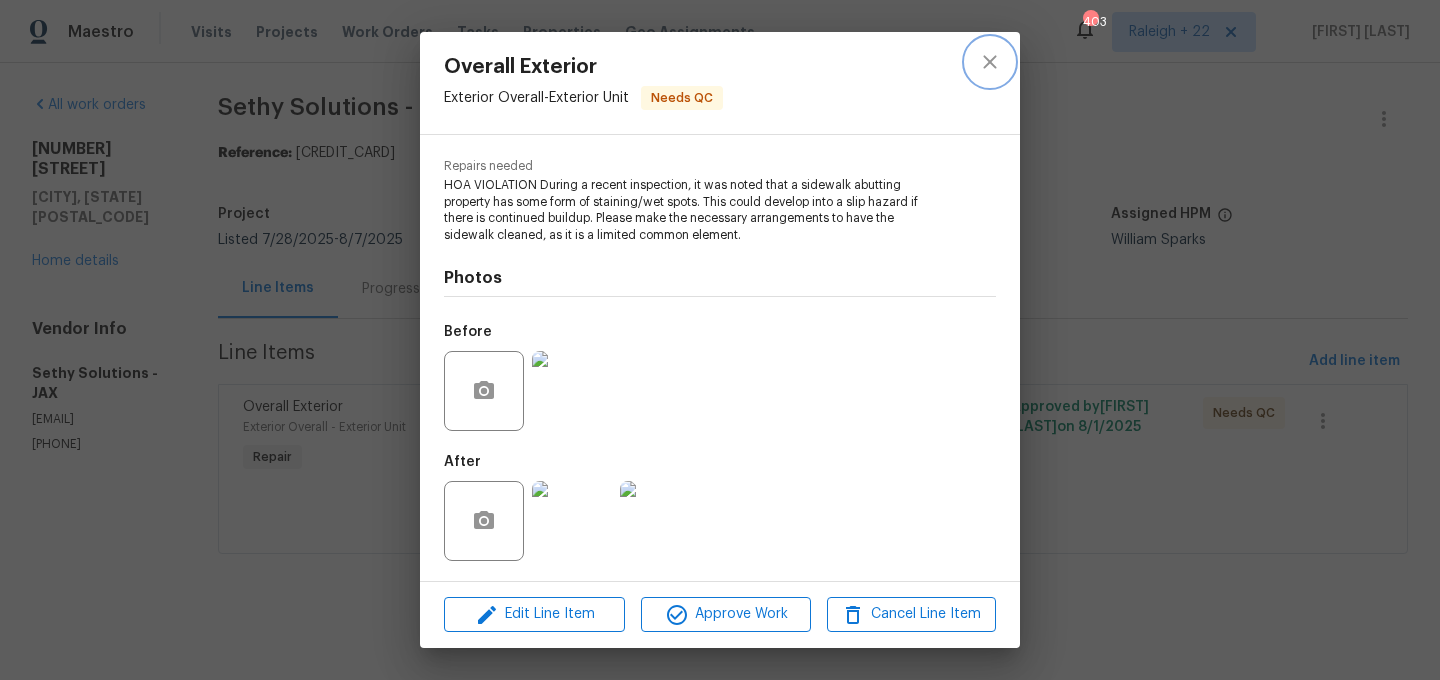 click at bounding box center [990, 62] 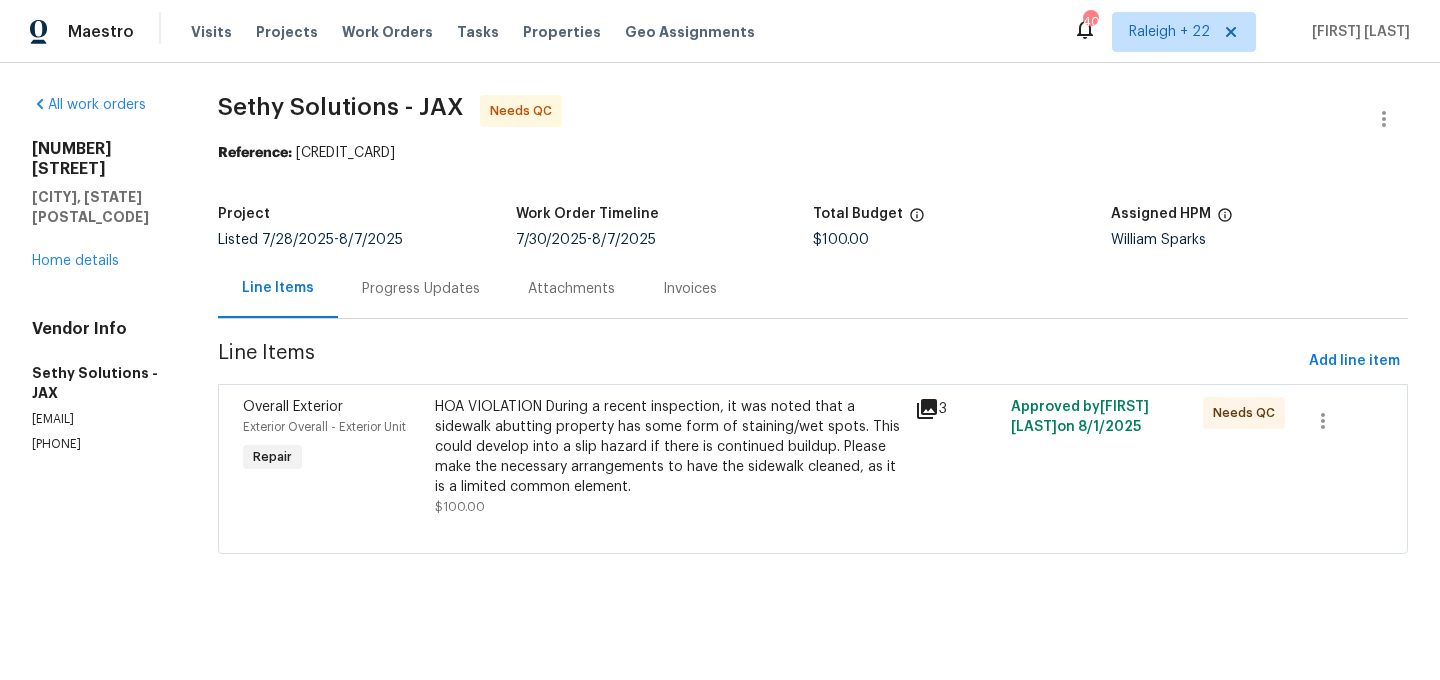 click on "Progress Updates" at bounding box center (421, 289) 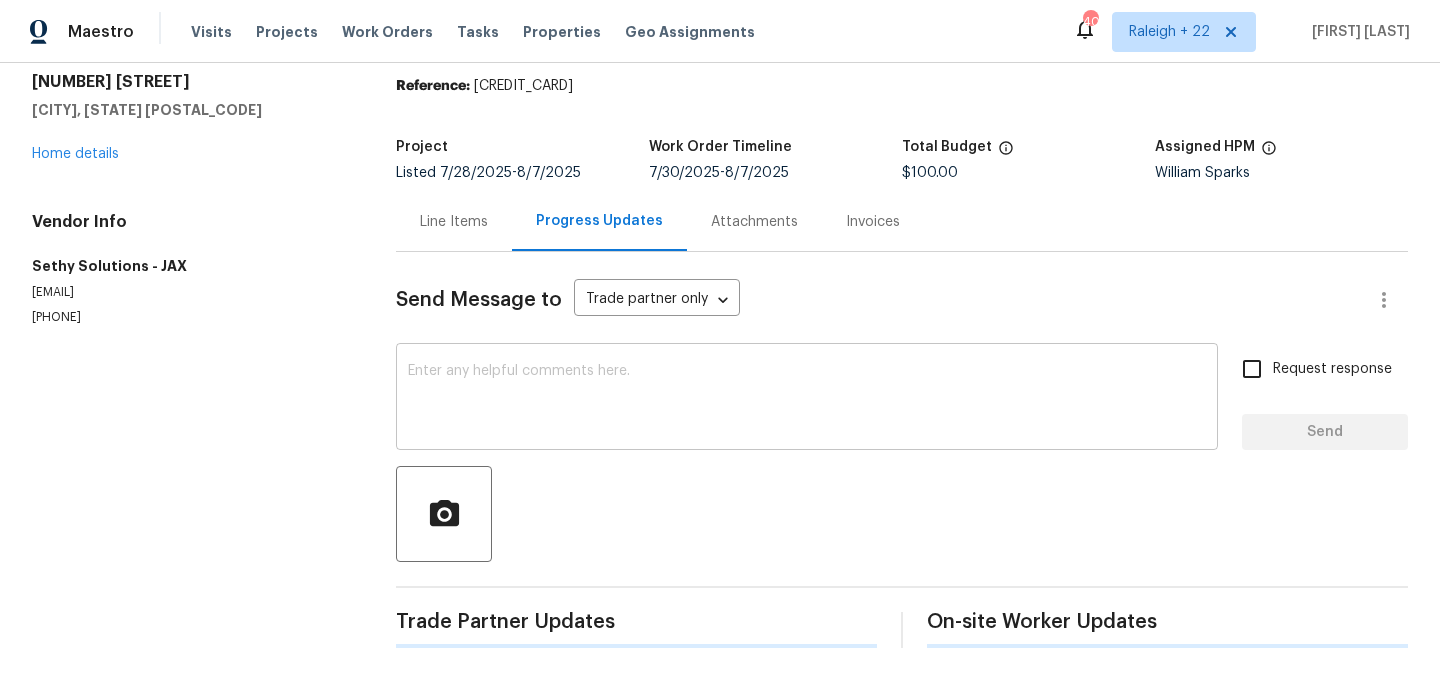 scroll, scrollTop: 63, scrollLeft: 0, axis: vertical 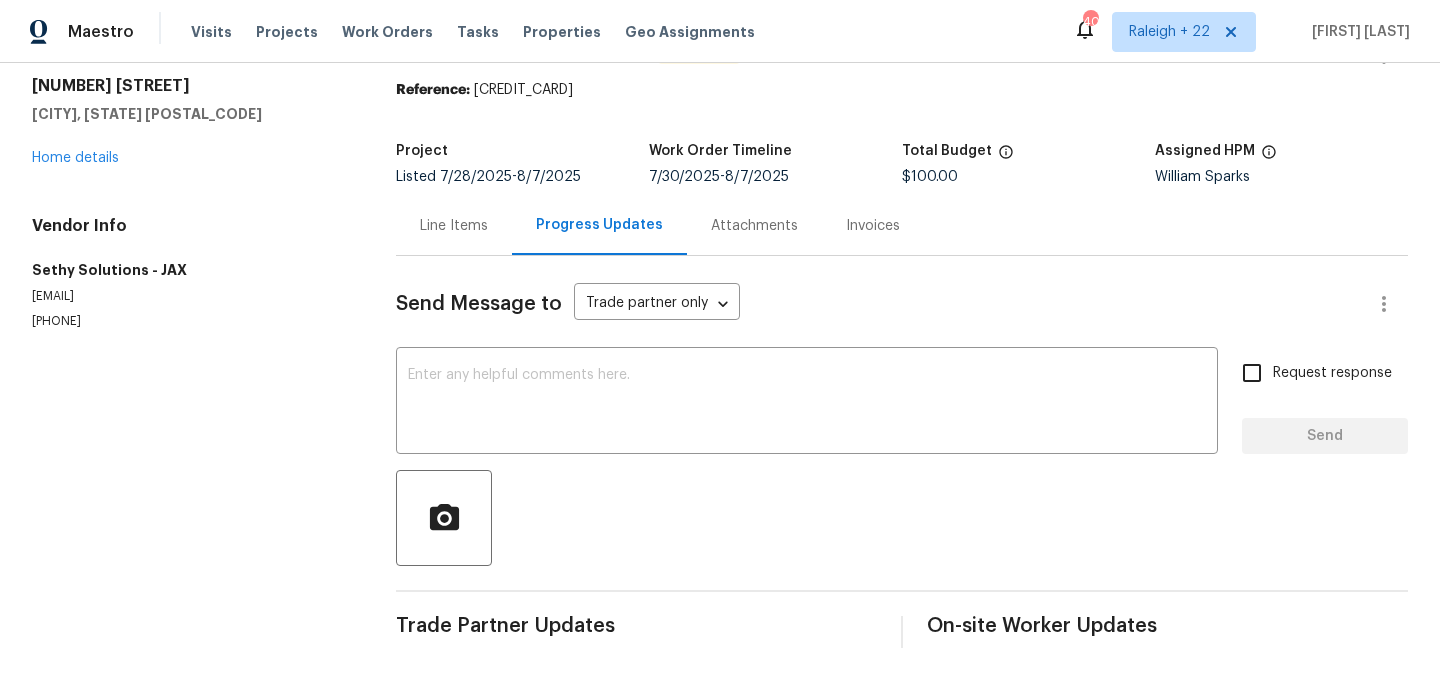 click on "Line Items" at bounding box center (454, 226) 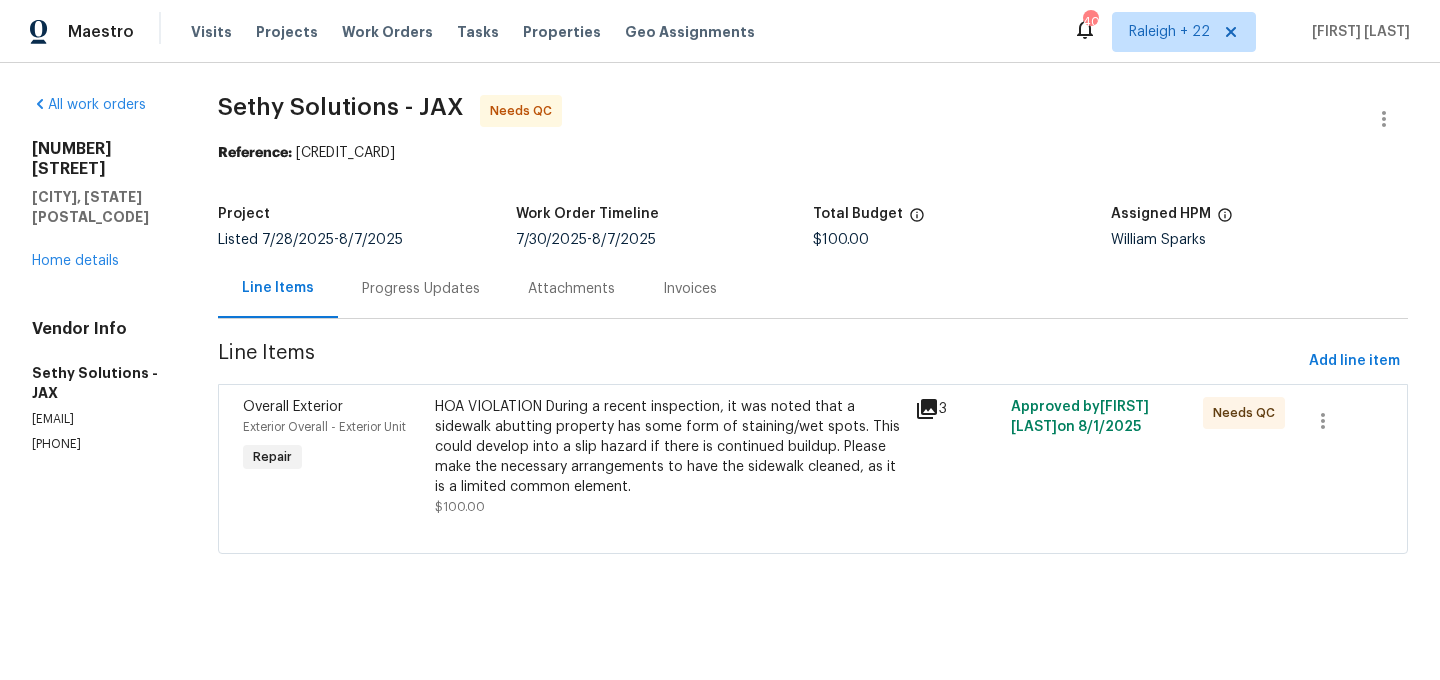 scroll, scrollTop: 0, scrollLeft: 0, axis: both 